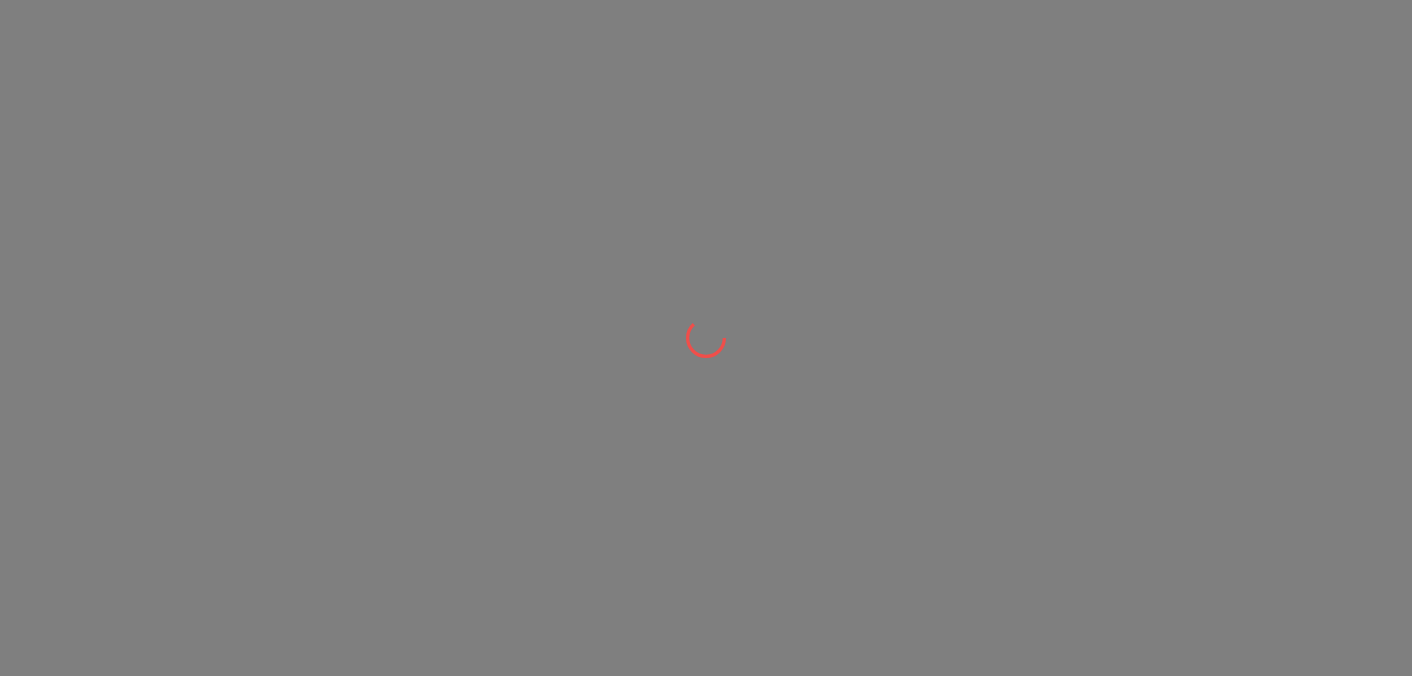 scroll, scrollTop: 0, scrollLeft: 0, axis: both 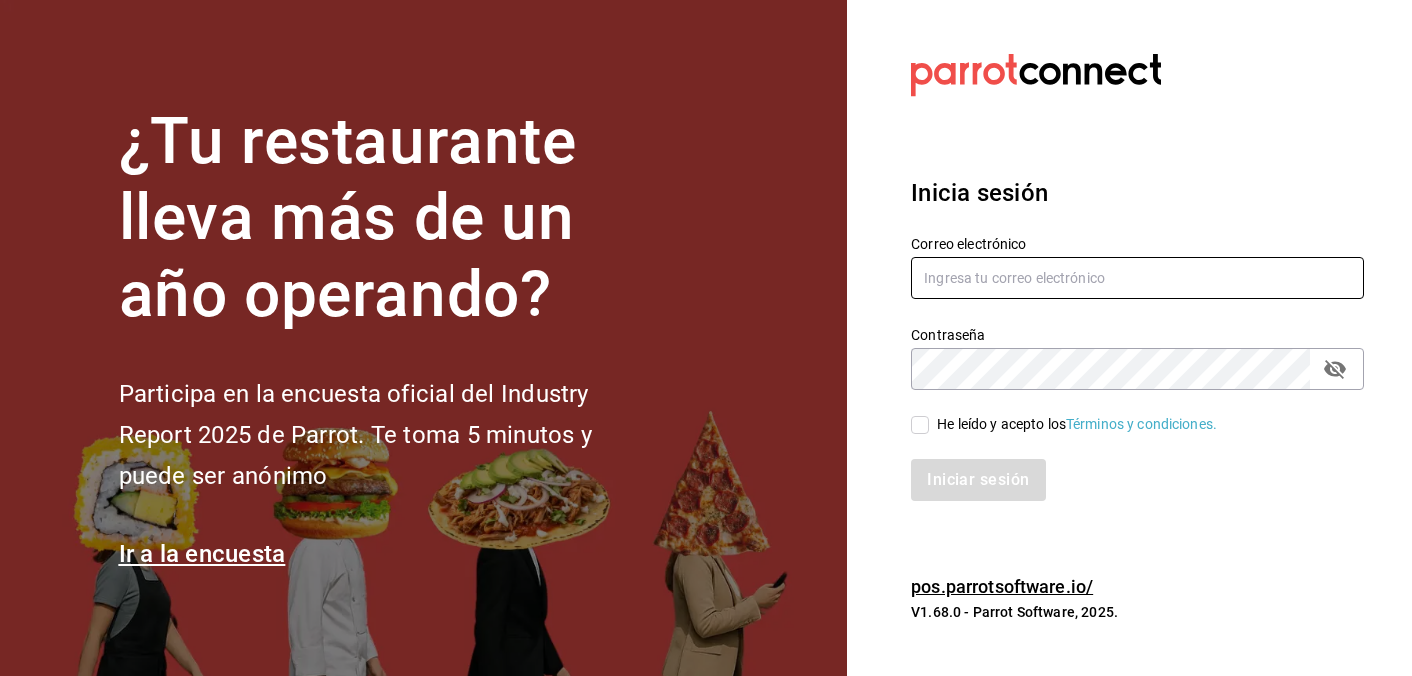 type on "carlosvite101@example.com" 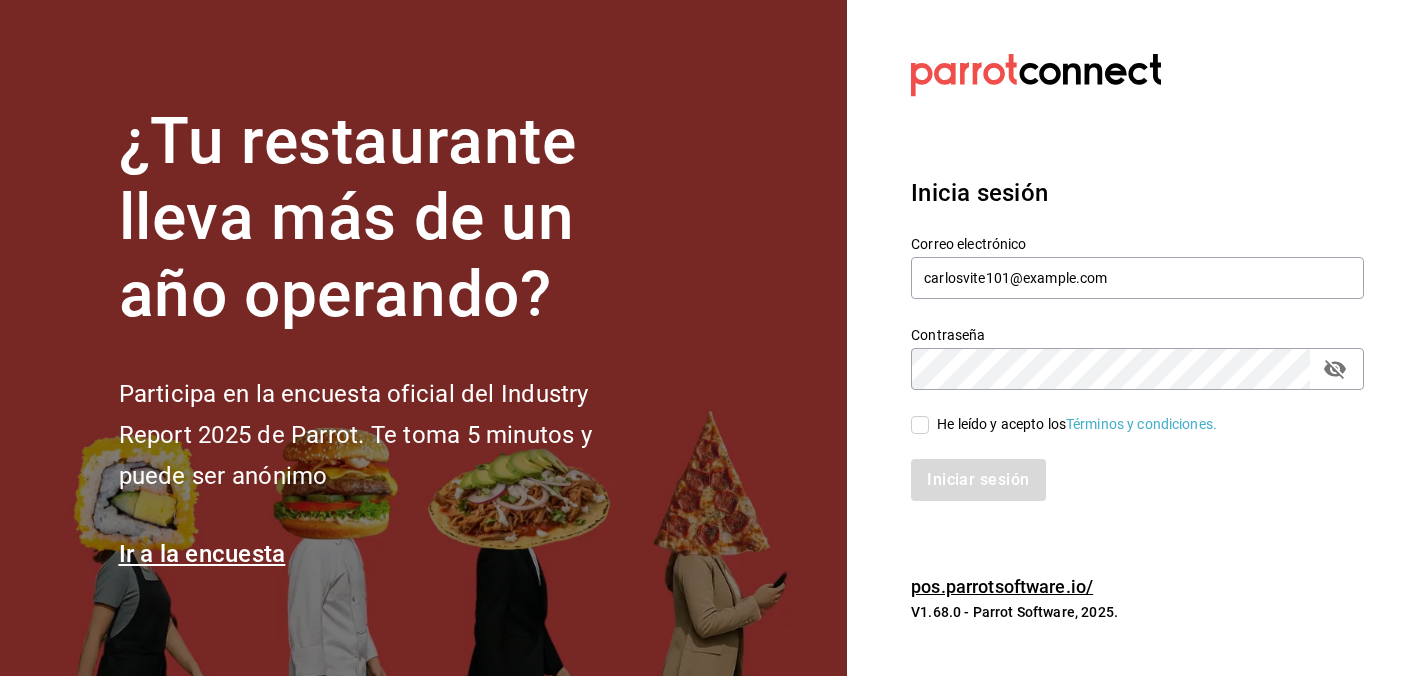 click on "Iniciar sesión" at bounding box center [1125, 468] 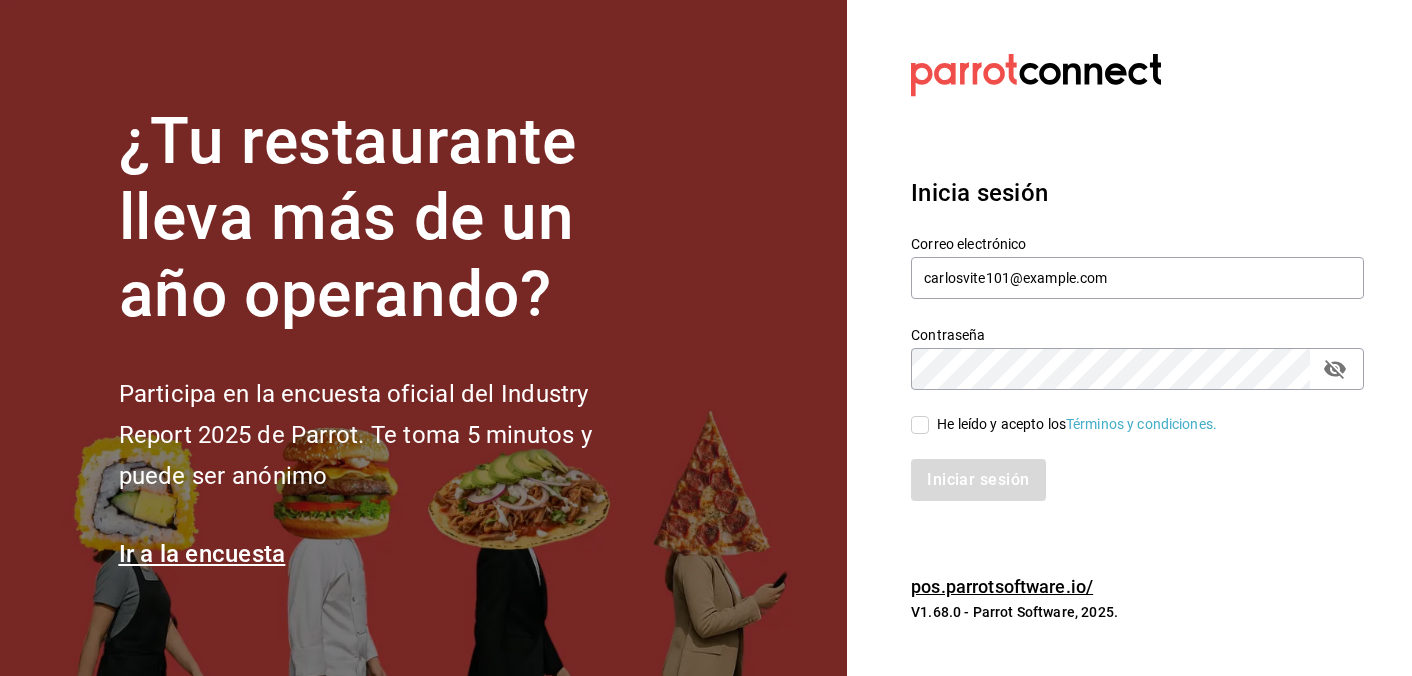 click on "He leído y acepto los  Términos y condiciones." at bounding box center (920, 425) 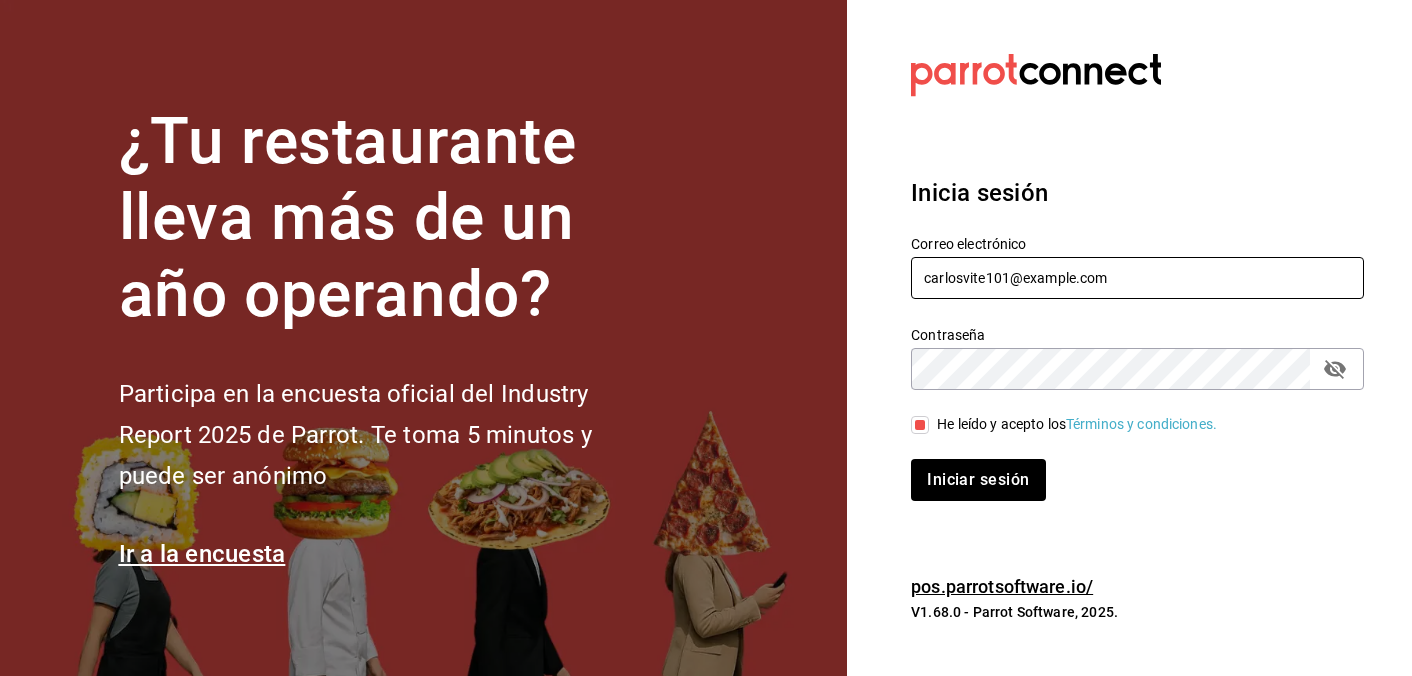 click on "carlosvite101@gmail.com" at bounding box center (1137, 278) 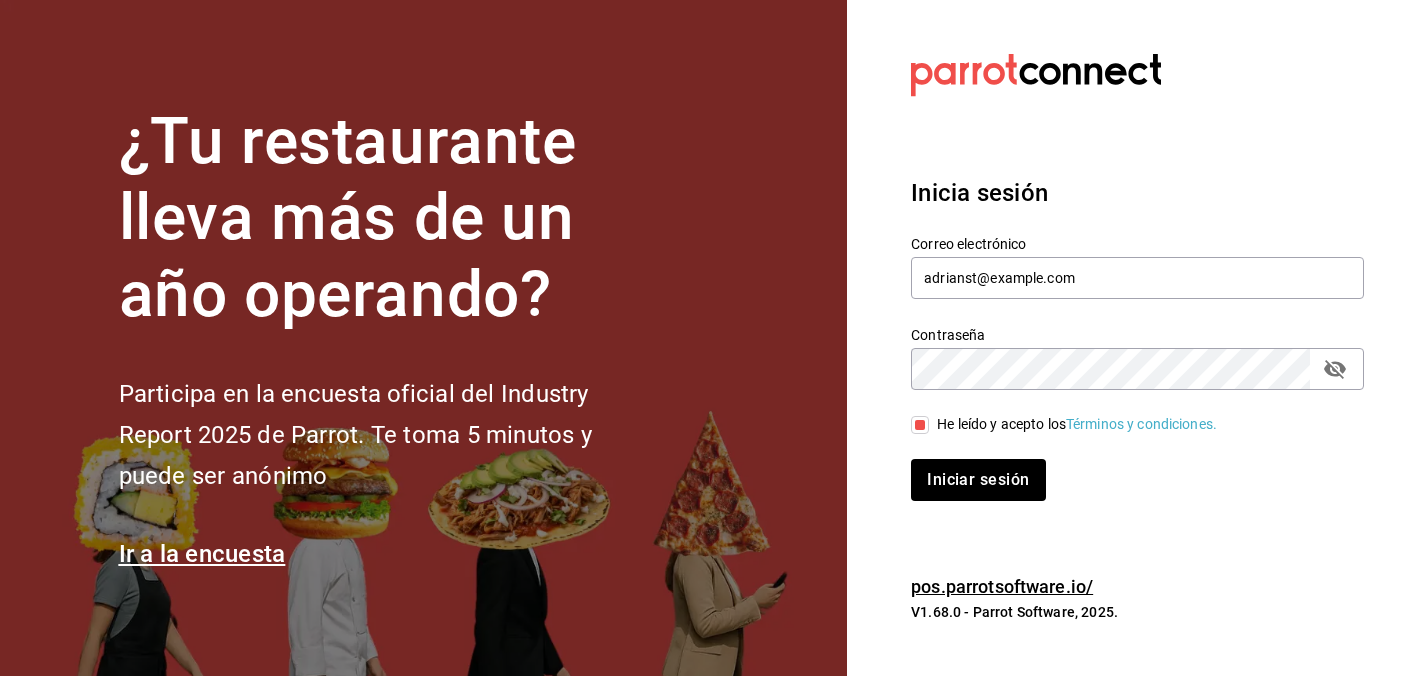 click 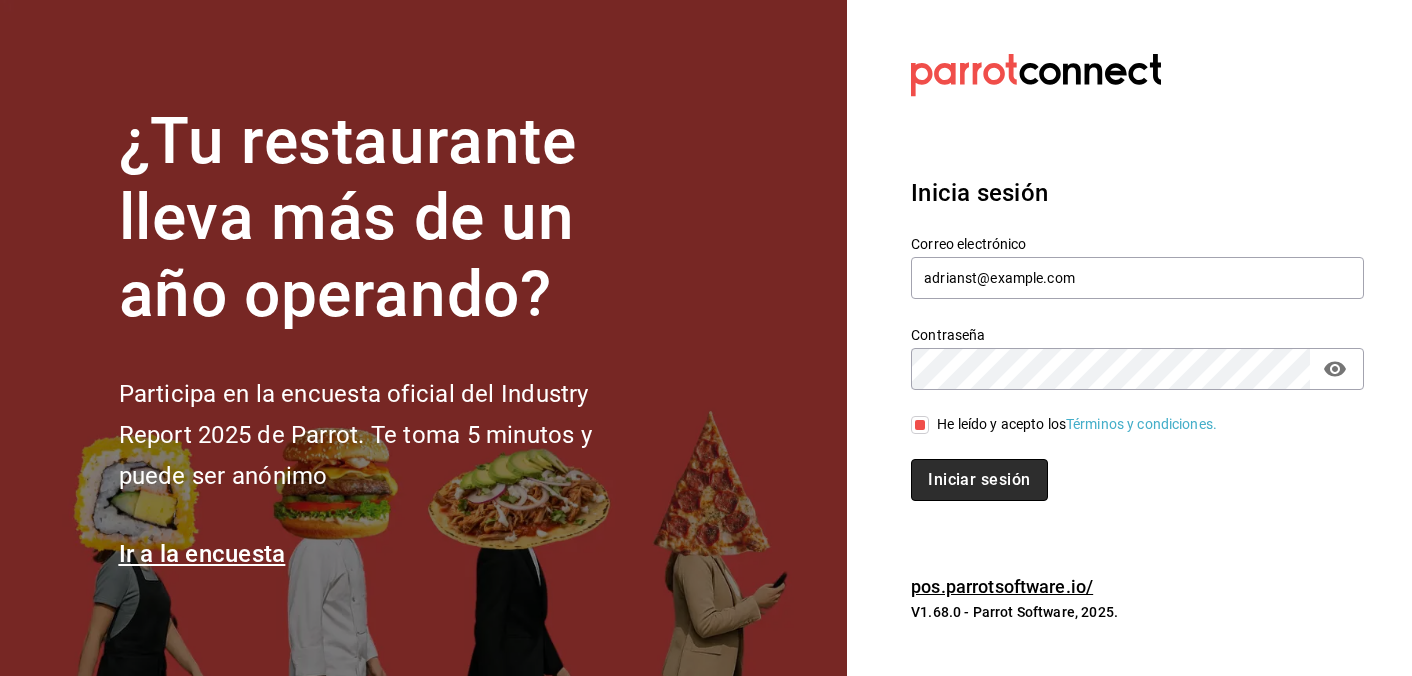 click on "Iniciar sesión" at bounding box center (979, 480) 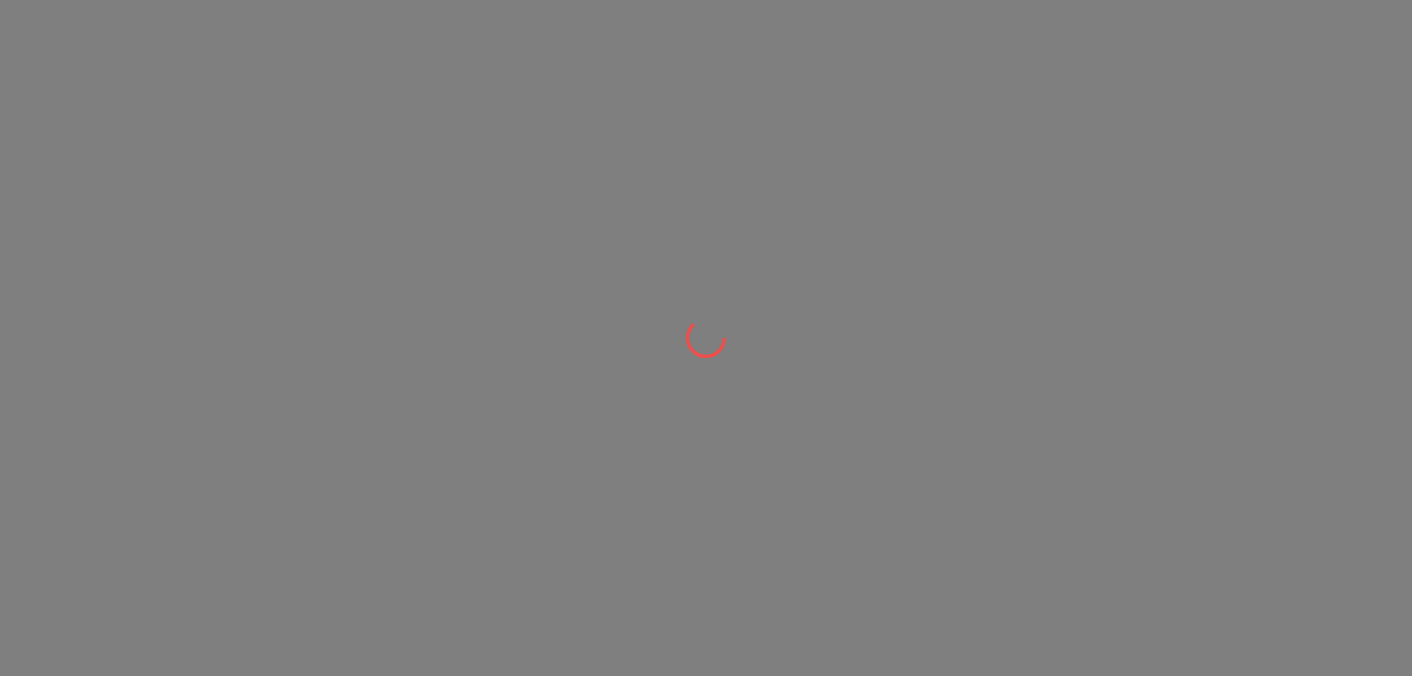 scroll, scrollTop: 0, scrollLeft: 0, axis: both 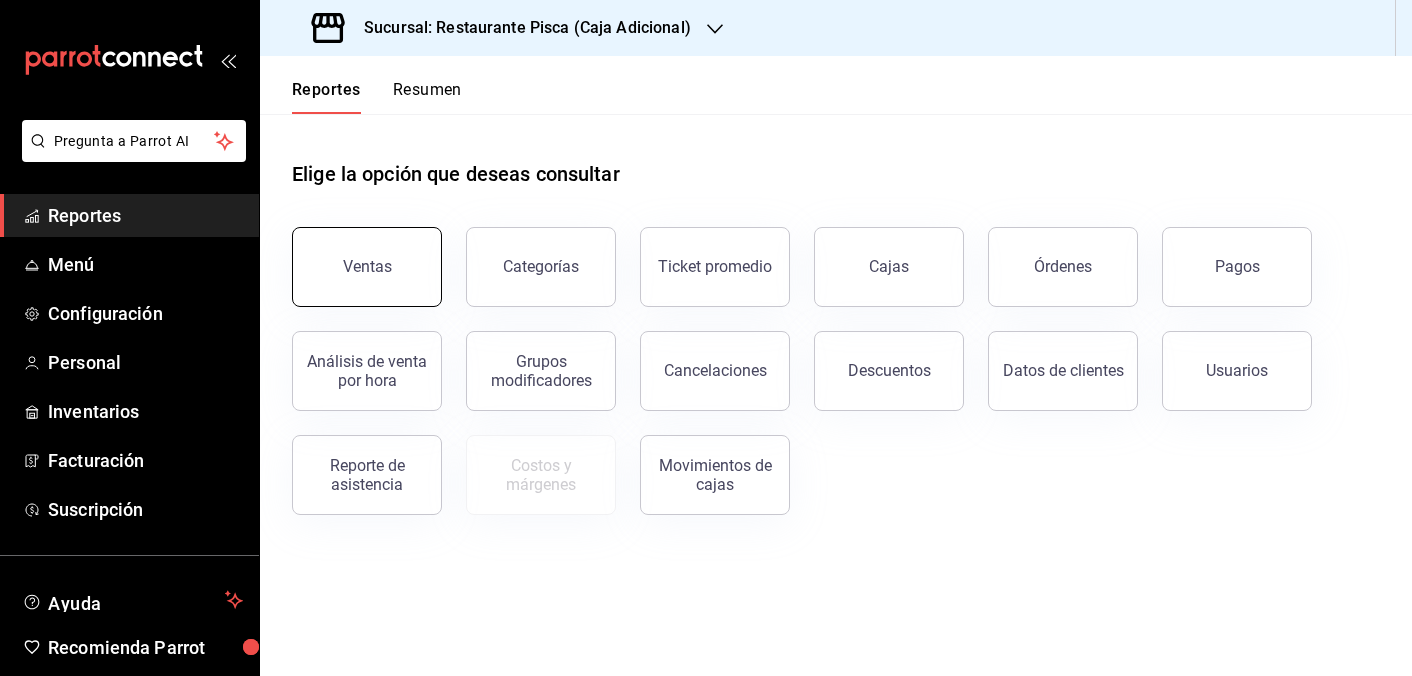 click on "Ventas" at bounding box center (367, 267) 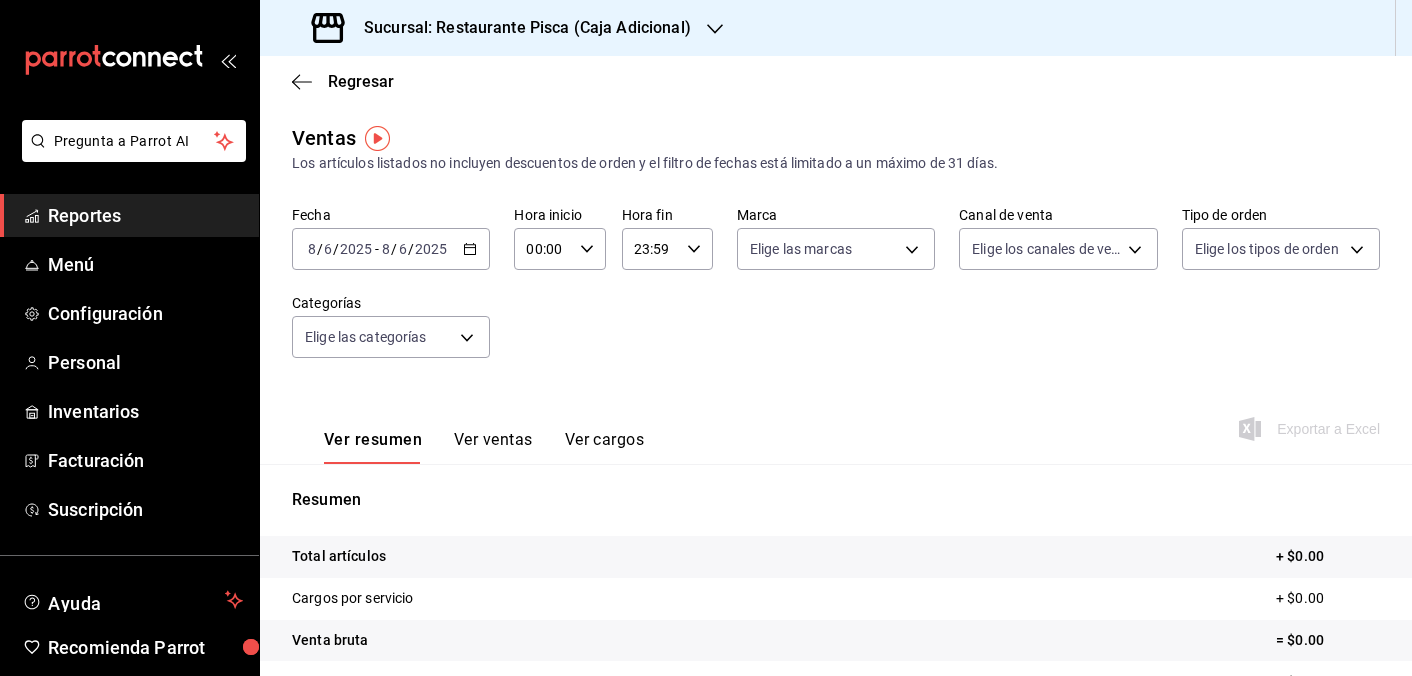 click on "2025" at bounding box center [431, 249] 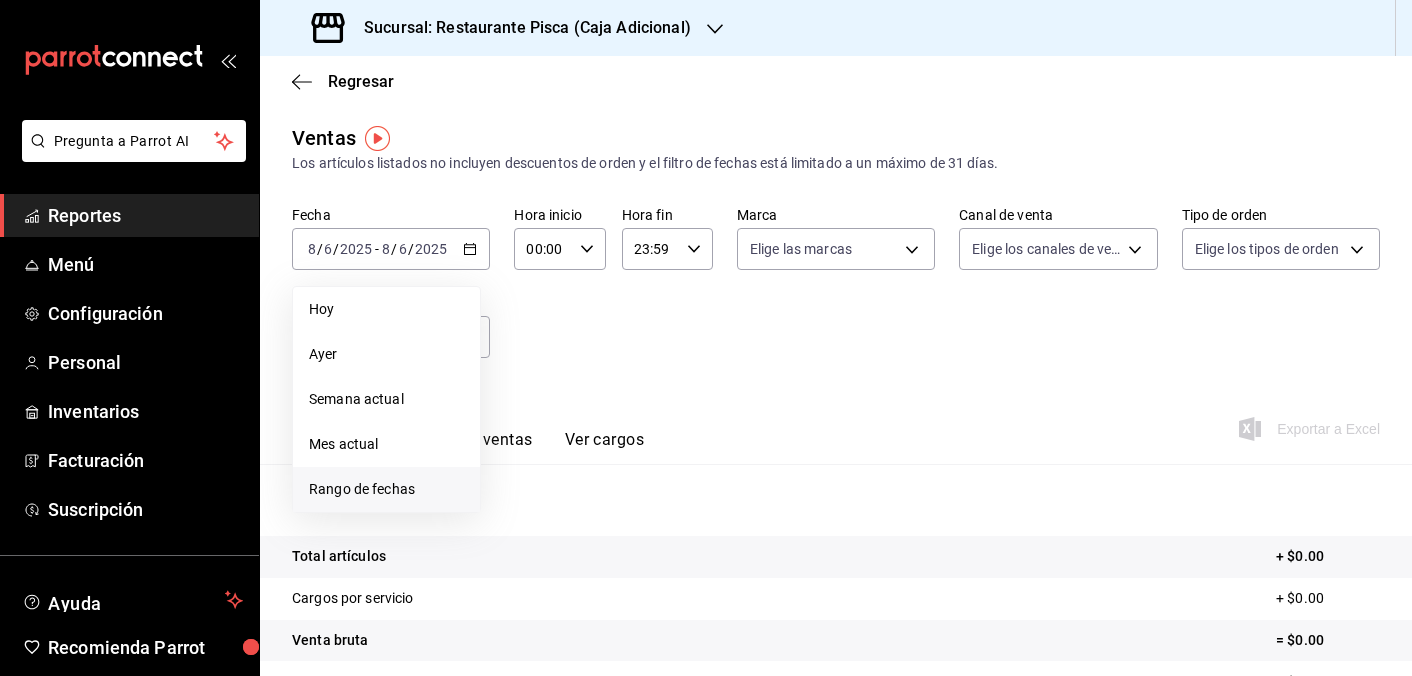 click on "Rango de fechas" at bounding box center (386, 489) 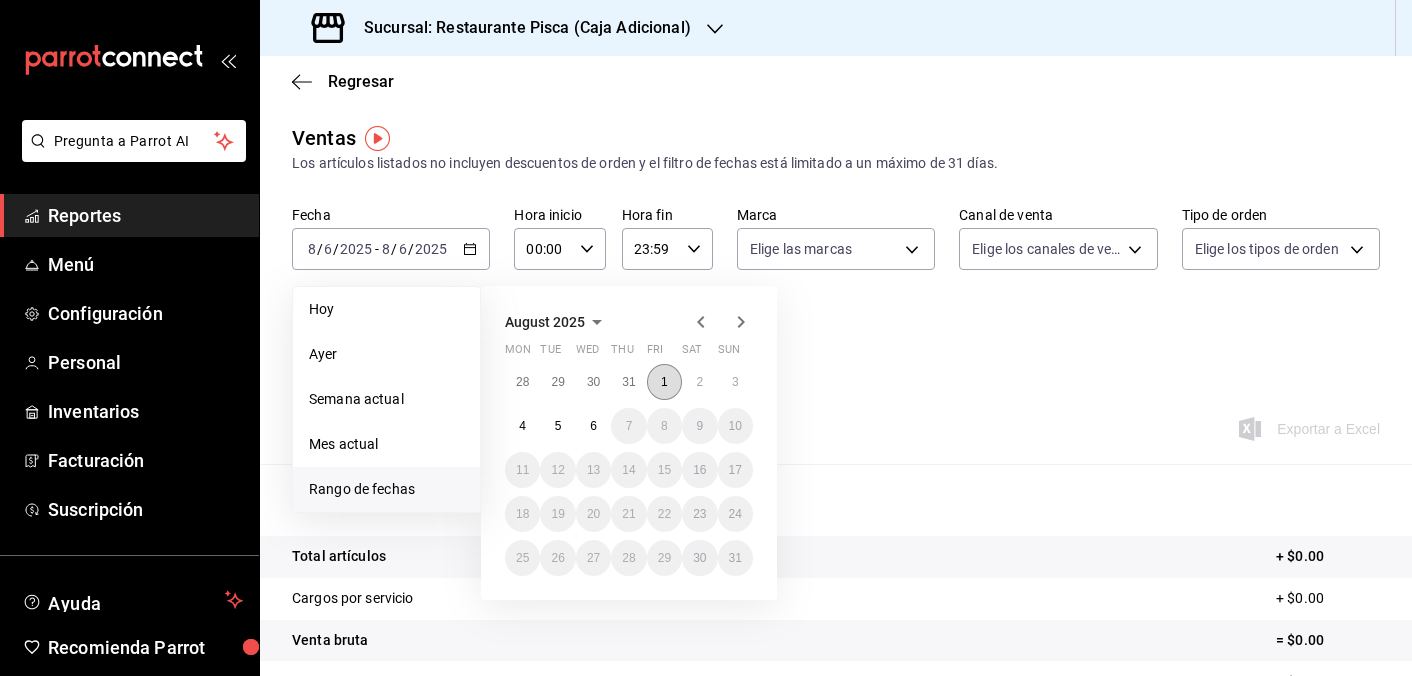 click on "1" at bounding box center [664, 382] 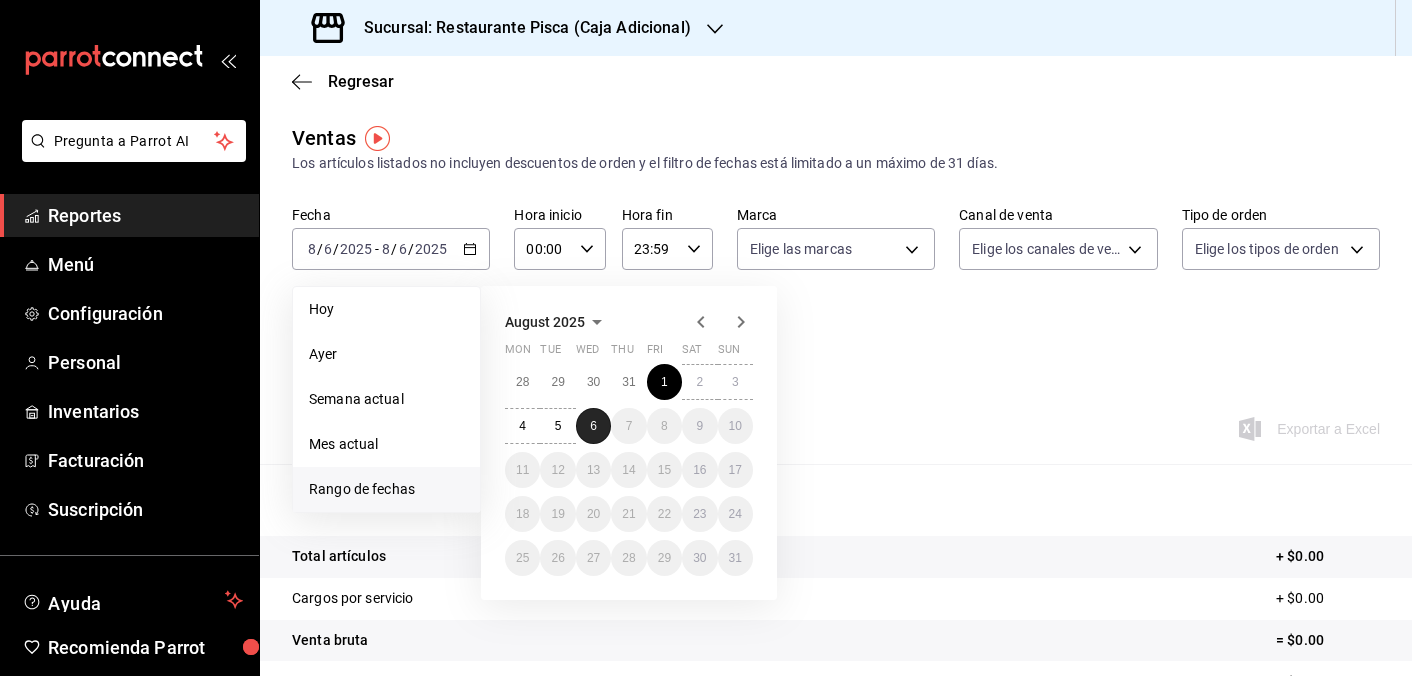 click on "6" at bounding box center (593, 426) 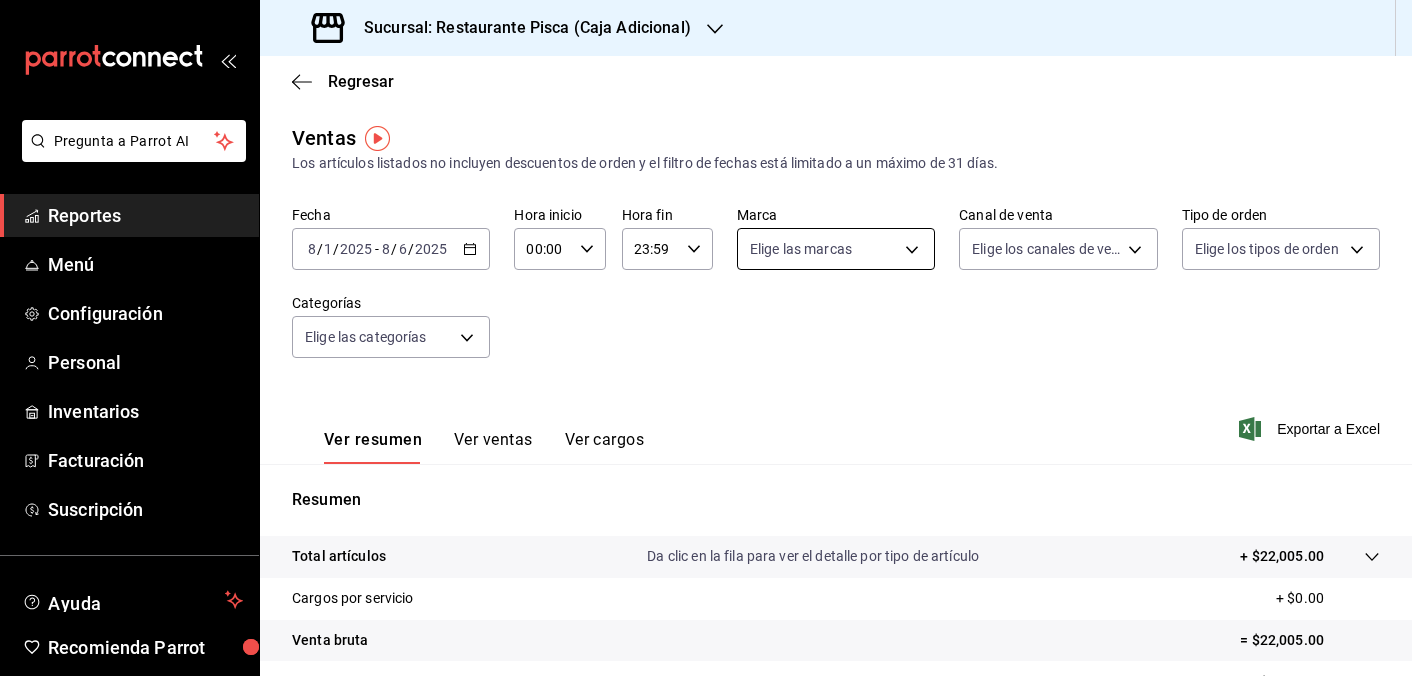 click on "Pregunta a Parrot AI Reportes   Menú   Configuración   Personal   Inventarios   Facturación   Suscripción   Ayuda Recomienda Parrot   [FIRST] [LAST]   Sugerir nueva función   Sucursal: Restaurante Pisca (Caja Adicional) Regresar Ventas Los artículos listados no incluyen descuentos de orden y el filtro de fechas está limitado a un máximo de 31 días. Fecha [DATE] [DAY] / [MONTH] / [YEAR] - [DATE] [DAY] / [MONTH] / [YEAR] Hora inicio [TIME] Hora inicio Hora fin [TIME] Hora fin Marca Elige las marcas Canal de venta Elige los canales de venta Tipo de orden Elige los tipos de orden Categorías Elige las categorías Ver resumen Ver ventas Ver cargos Exportar a Excel Resumen Total artículos Da clic en la fila para ver el detalle por tipo de artículo + $22,005.00 Cargos por servicio + $0.00 Venta bruta = $22,005.00 Descuentos totales - $2,555.00 Certificados de regalo - $0.00 Venta total = $19,450.00 Impuestos - $2,682.76 Venta neta = $16,767.24 Pregunta a Parrot AI Reportes   Menú   Configuración   Personal   Inventarios" at bounding box center (706, 338) 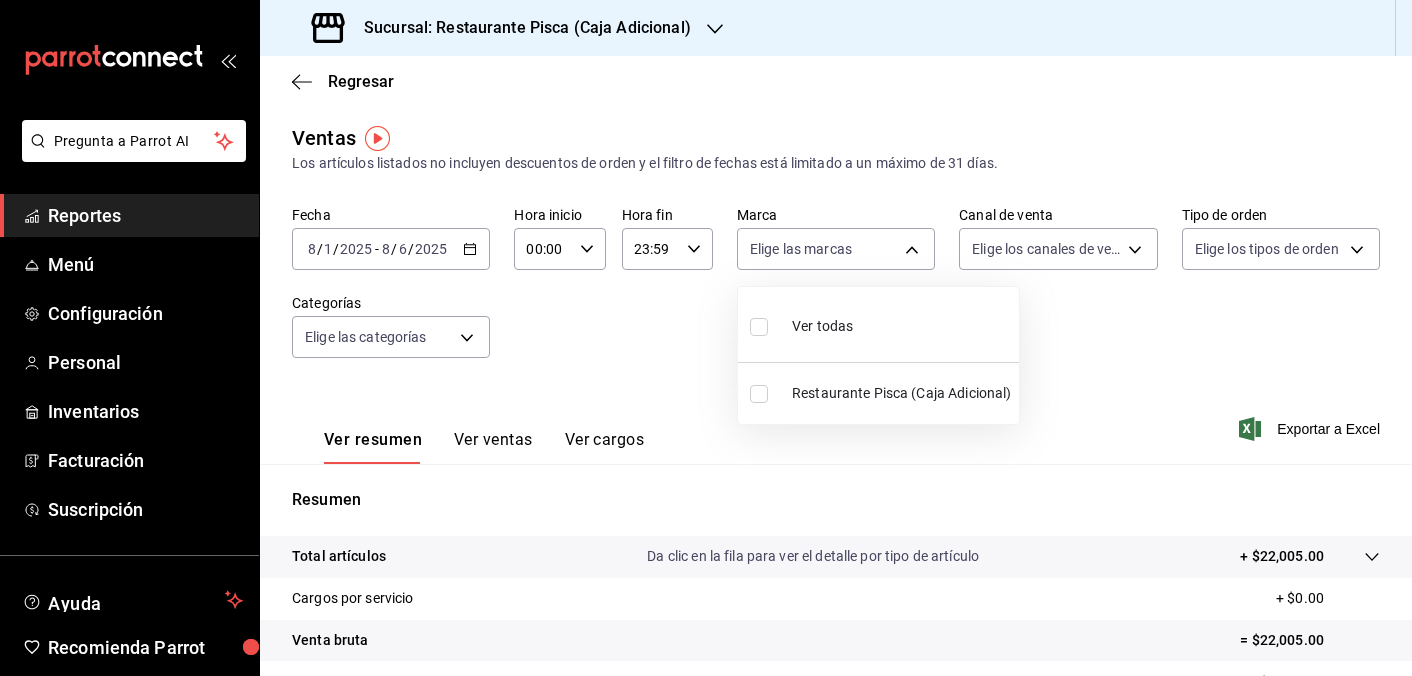 click on "Ver todas" at bounding box center (822, 326) 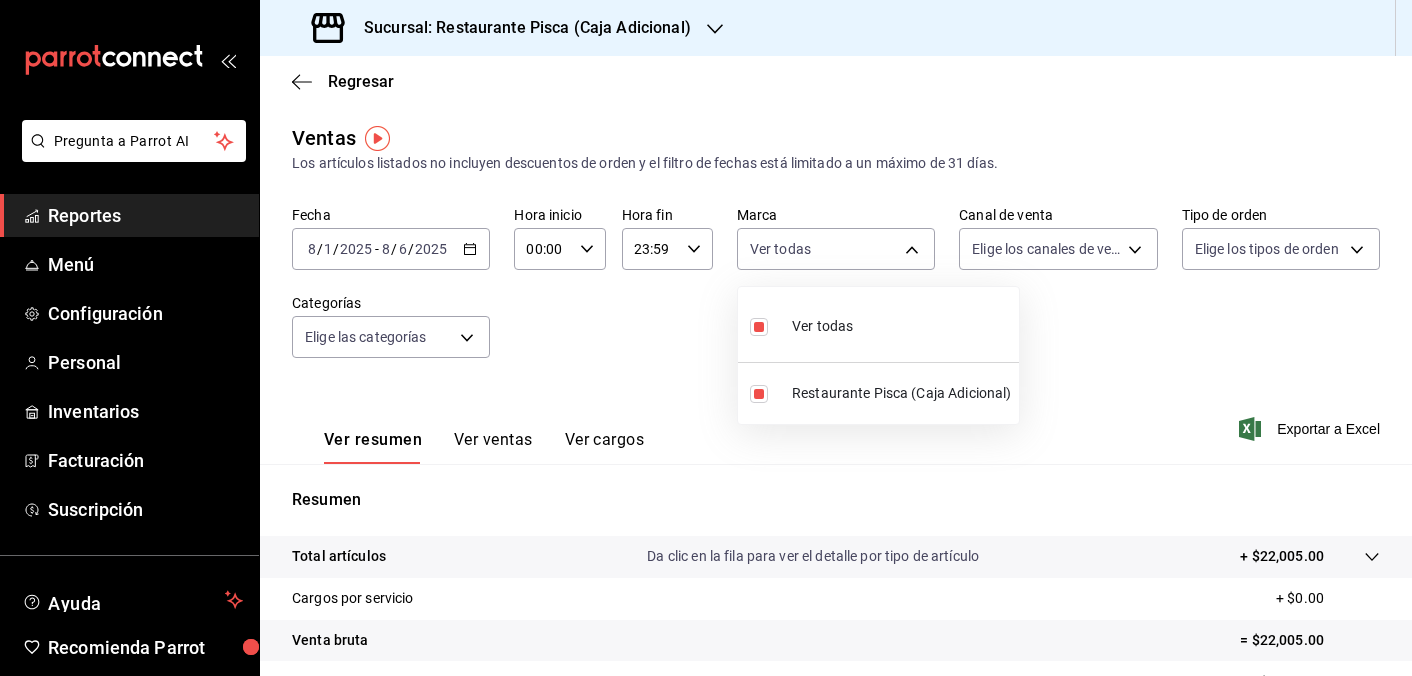 click at bounding box center [706, 338] 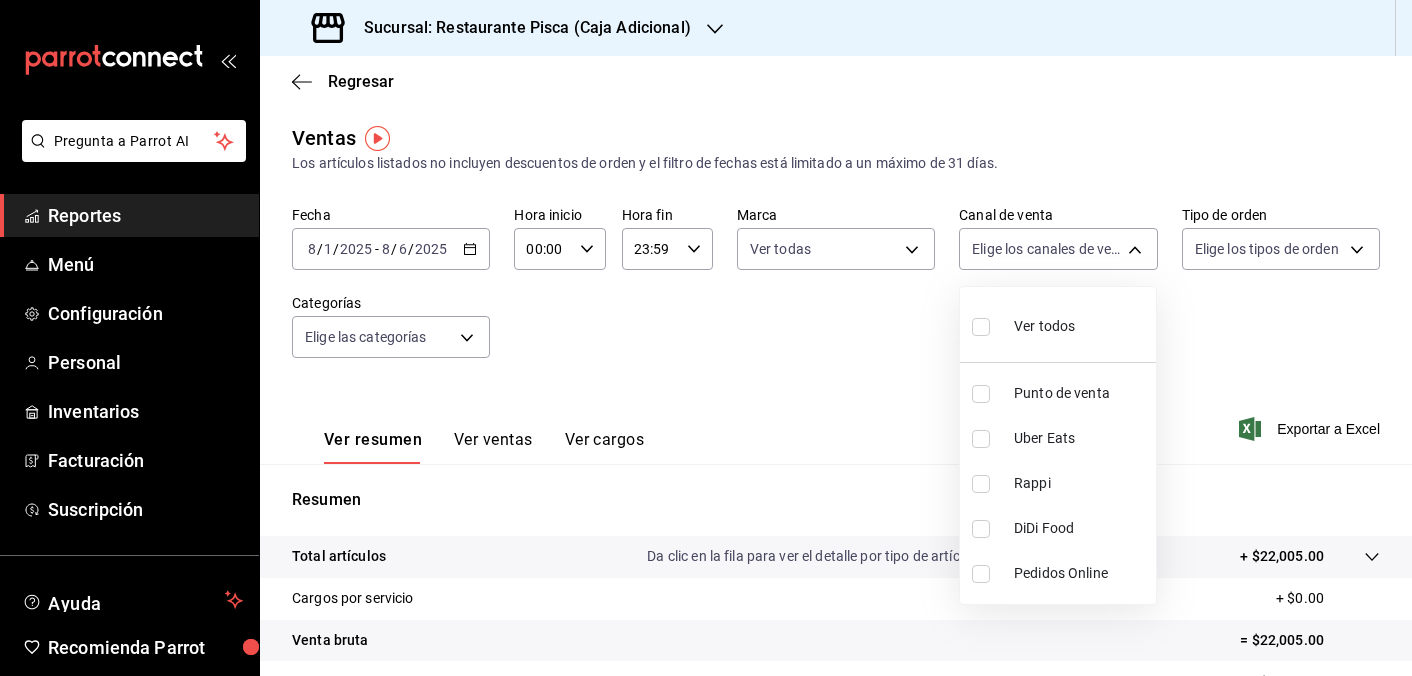 click on "Pregunta a Parrot AI Reportes   Menú   Configuración   Personal   Inventarios   Facturación   Suscripción   Ayuda Recomienda Parrot   [FIRST] [LAST]   Sugerir nueva función   Sucursal: Restaurante Pisca (Caja Adicional) Regresar Ventas Los artículos listados no incluyen descuentos de orden y el filtro de fechas está limitado a un máximo de 31 días. Fecha [DATE] [DAY] / [MONTH] / [YEAR] - [DATE] [DAY] / [MONTH] / [YEAR] Hora inicio [TIME] Hora inicio Hora fin [TIME] Hora fin Marca Ver todas [UUID] Canal de venta Elige los canales de venta Tipo de orden Elige los tipos de orden Categorías Elige las categorías Ver resumen Ver ventas Ver cargos Exportar a Excel Resumen Total artículos Da clic en la fila para ver el detalle por tipo de artículo + $22,005.00 Cargos por servicio + $0.00 Venta bruta = $22,005.00 Descuentos totales - $2,555.00 Certificados de regalo - $0.00 Venta total = $19,450.00 Impuestos - $2,682.76 Venta neta = $16,767.24 Pregunta a Parrot AI Reportes   Menú     Personal" at bounding box center [706, 338] 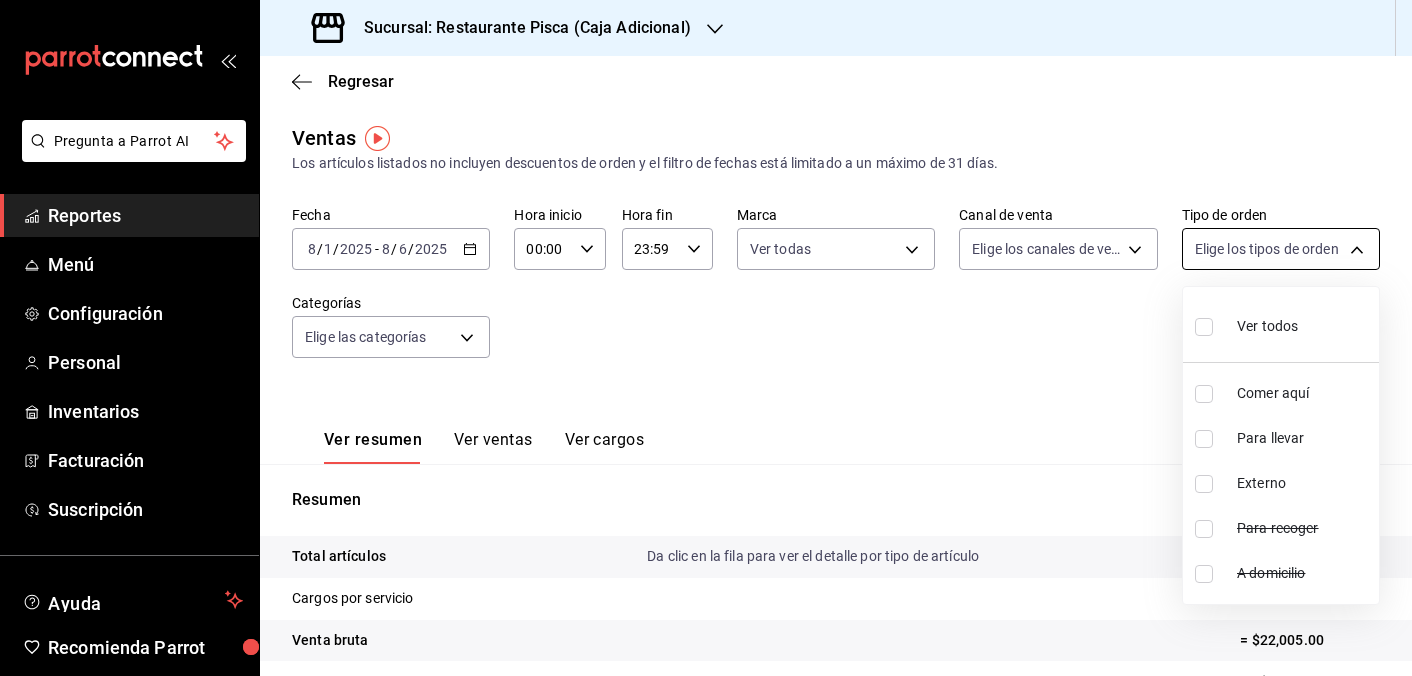 click on "Pregunta a Parrot AI Reportes   Menú   Configuración   Personal   Inventarios   Facturación   Suscripción   Ayuda Recomienda Parrot   [FIRST] [LAST]   Sugerir nueva función   Sucursal: Restaurante Pisca (Caja Adicional) Regresar Ventas Los artículos listados no incluyen descuentos de orden y el filtro de fechas está limitado a un máximo de 31 días. Fecha [DATE] [DAY] / [MONTH] / [YEAR] - [DATE] [DAY] / [MONTH] / [YEAR] Hora inicio [TIME] Hora inicio Hora fin [TIME] Hora fin Marca Ver todas [UUID] Canal de venta Elige los canales de venta Tipo de orden Elige los tipos de orden Categorías Elige las categorías Ver resumen Ver ventas Ver cargos Exportar a Excel Resumen Total artículos Da clic en la fila para ver el detalle por tipo de artículo + $22,005.00 Cargos por servicio + $0.00 Venta bruta = $22,005.00 Descuentos totales - $2,555.00 Certificados de regalo - $0.00 Venta total = $19,450.00 Impuestos - $2,682.76 Venta neta = $16,767.24 Pregunta a Parrot AI Reportes   Menú     Personal" at bounding box center [706, 338] 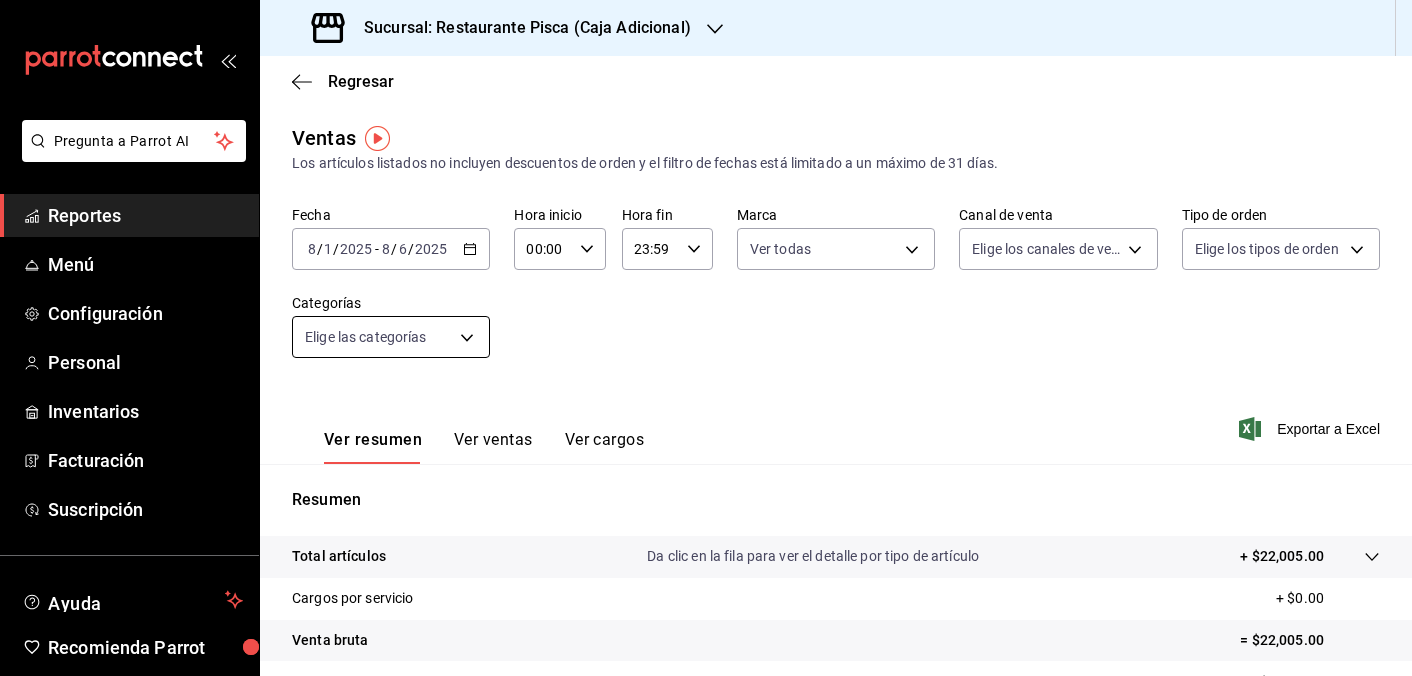 click on "Pregunta a Parrot AI Reportes   Menú   Configuración   Personal   Inventarios   Facturación   Suscripción   Ayuda Recomienda Parrot   [FIRST] [LAST]   Sugerir nueva función   Sucursal: Restaurante Pisca (Caja Adicional) Regresar Ventas Los artículos listados no incluyen descuentos de orden y el filtro de fechas está limitado a un máximo de 31 días. Fecha [DATE] [DAY] / [MONTH] / [YEAR] - [DATE] [DAY] / [MONTH] / [YEAR] Hora inicio [TIME] Hora inicio Hora fin [TIME] Hora fin Marca Ver todas [UUID] Canal de venta Elige los canales de venta Tipo de orden Elige los tipos de orden Categorías Elige las categorías Ver resumen Ver ventas Ver cargos Exportar a Excel Resumen Total artículos Da clic en la fila para ver el detalle por tipo de artículo + $22,005.00 Cargos por servicio + $0.00 Venta bruta = $22,005.00 Descuentos totales - $2,555.00 Certificados de regalo - $0.00 Venta total = $19,450.00 Impuestos - $2,682.76 Venta neta = $16,767.24 Pregunta a Parrot AI Reportes   Menú     Personal" at bounding box center [706, 338] 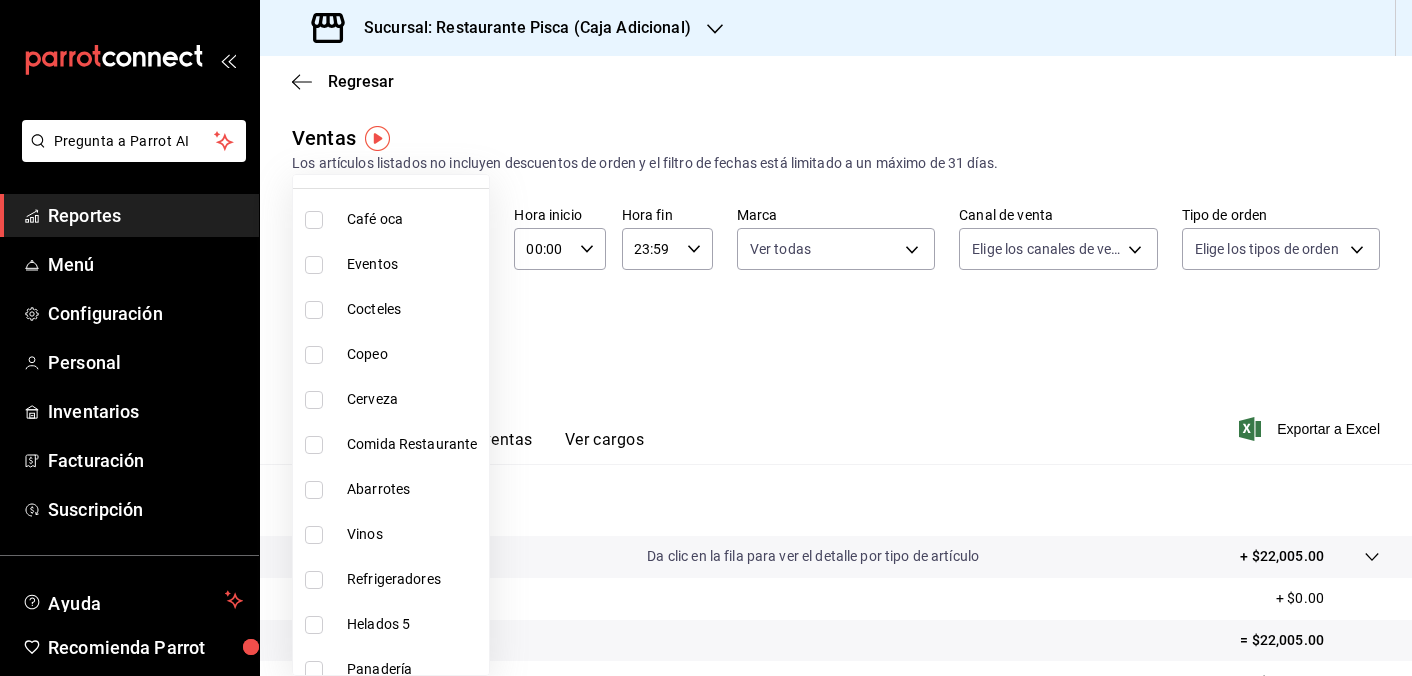 scroll, scrollTop: 0, scrollLeft: 0, axis: both 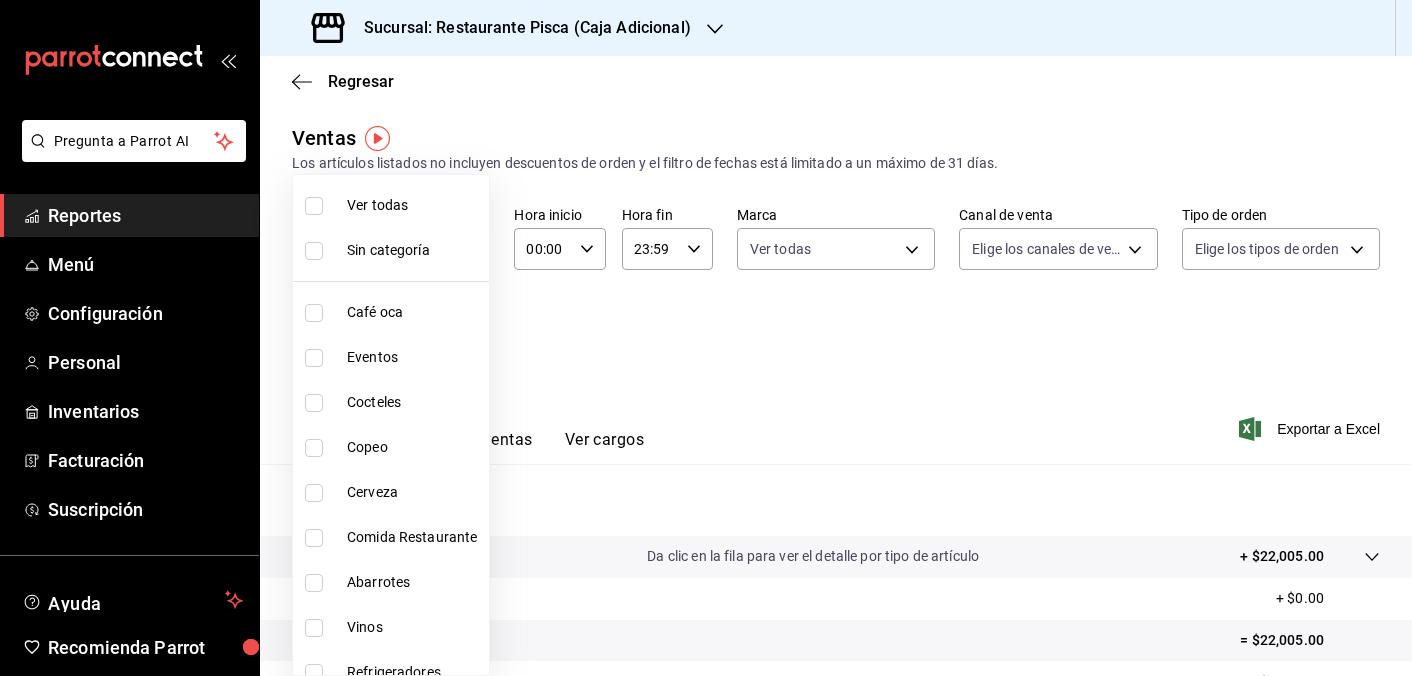 click at bounding box center [706, 338] 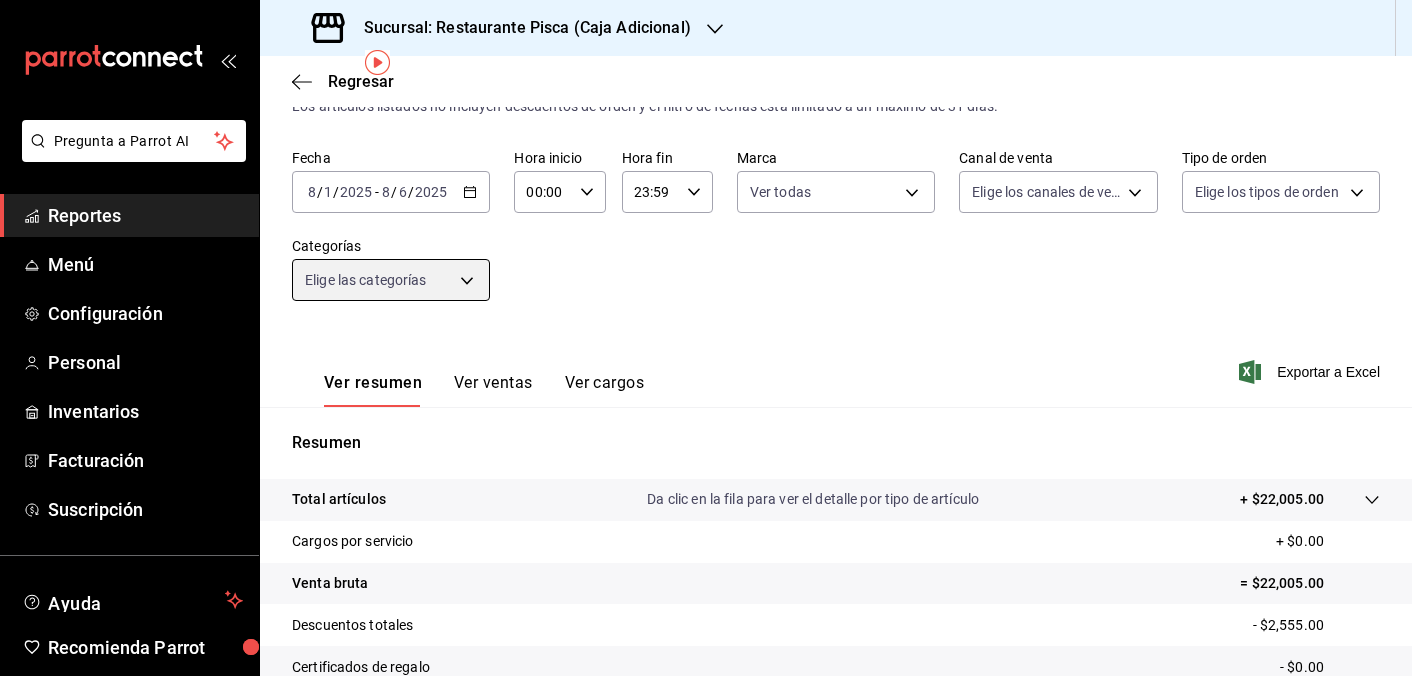 scroll, scrollTop: 0, scrollLeft: 0, axis: both 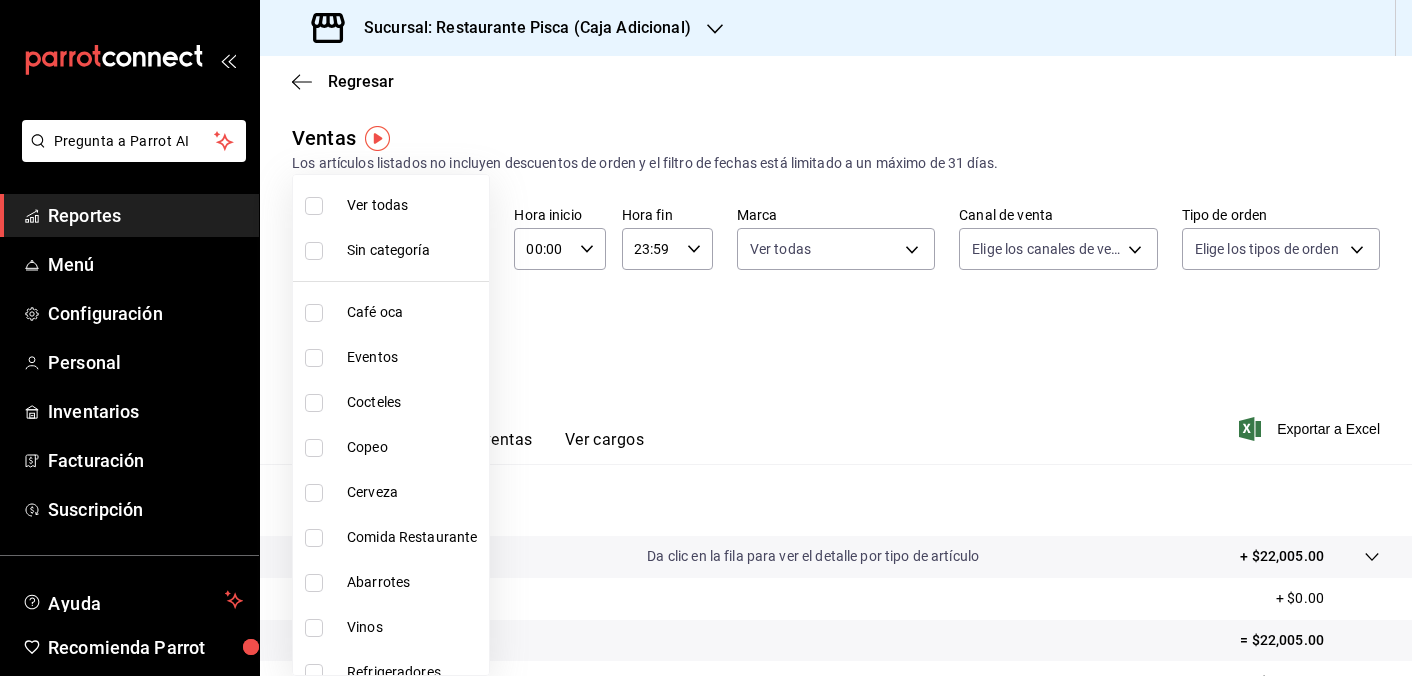 click on "Pregunta a Parrot AI Reportes   Menú   Configuración   Personal   Inventarios   Facturación   Suscripción   Ayuda Recomienda Parrot   [FIRST] [LAST]   Sugerir nueva función   Sucursal: Restaurante Pisca (Caja Adicional) Regresar Ventas Los artículos listados no incluyen descuentos de orden y el filtro de fechas está limitado a un máximo de 31 días. Fecha [DATE] [DAY] / [MONTH] / [YEAR] - [DATE] [DAY] / [MONTH] / [YEAR] Hora inicio [TIME] Hora inicio Hora fin [TIME] Hora fin Marca Ver todas [UUID] Canal de venta Elige los canales de venta Tipo de orden Elige los tipos de orden Categorías Elige las categorías Ver resumen Ver ventas Ver cargos Exportar a Excel Resumen Total artículos Da clic en la fila para ver el detalle por tipo de artículo + $22,005.00 Cargos por servicio + $0.00 Venta bruta = $22,005.00 Descuentos totales - $2,555.00 Certificados de regalo - $0.00 Venta total = $19,450.00 Impuestos - $2,682.76 Venta neta = $16,767.24 Pregunta a Parrot AI Reportes   Menú     Personal" at bounding box center (706, 338) 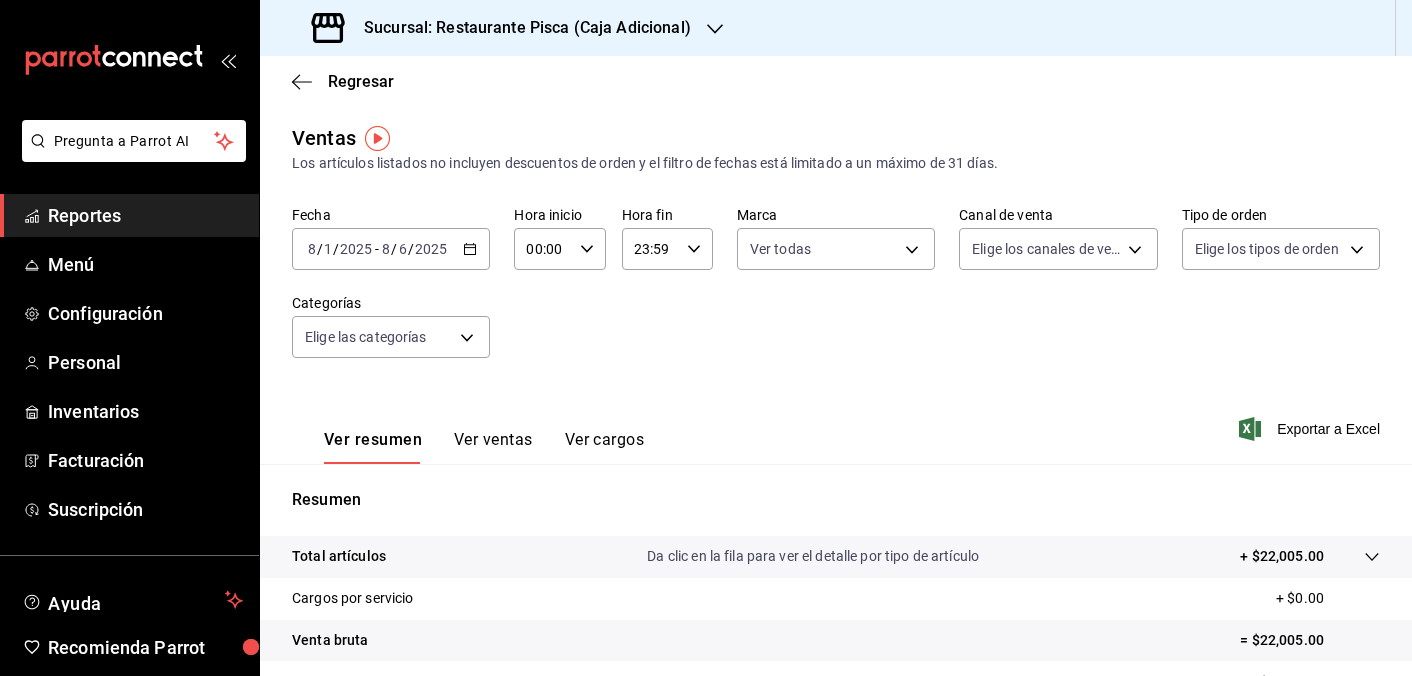 click 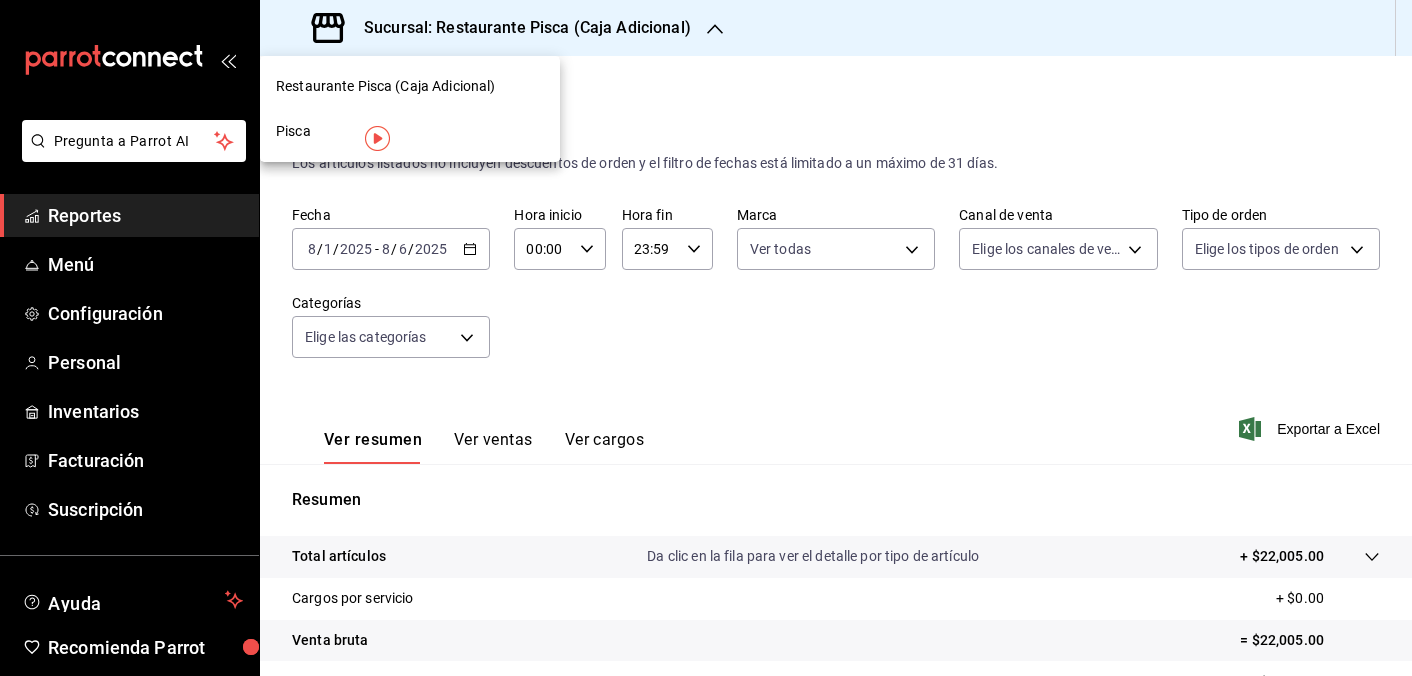 click on "Pisca" at bounding box center (293, 131) 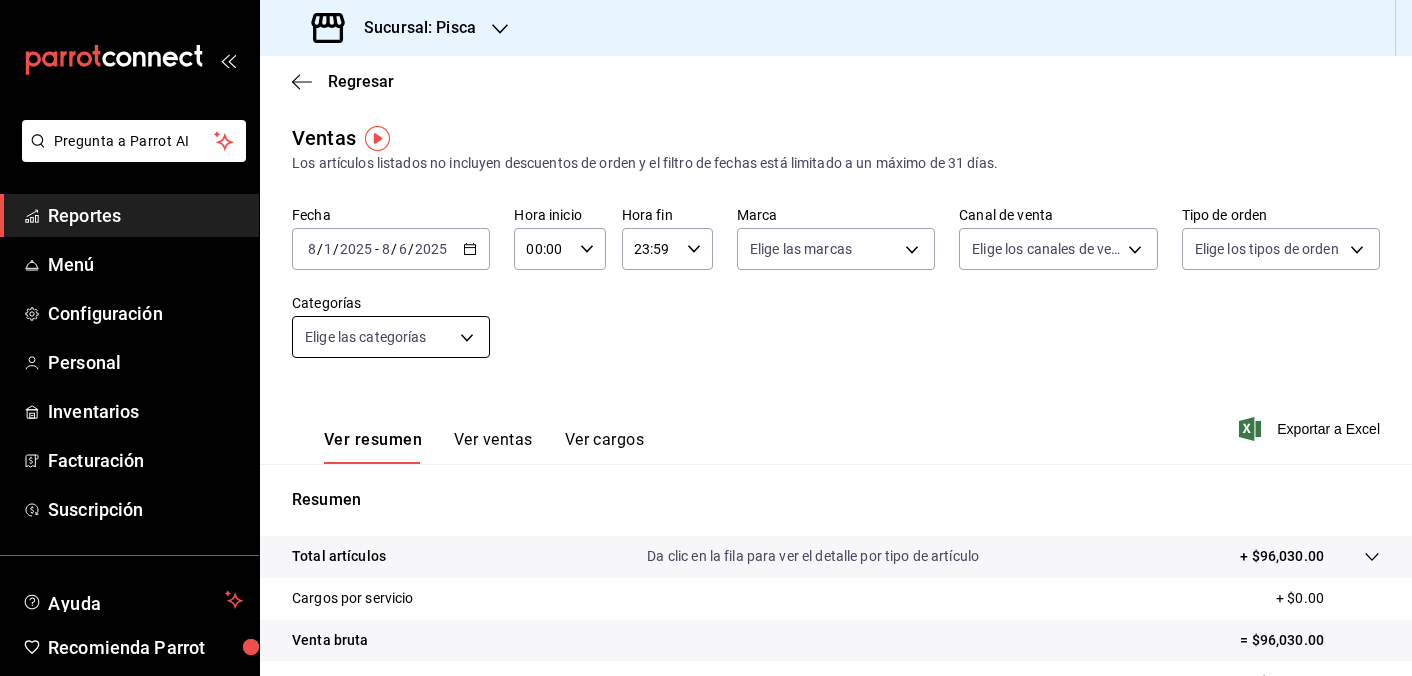 click on "Pregunta a Parrot AI Reportes   Menú   Configuración   Personal   Inventarios   Facturación   Suscripción   Ayuda Recomienda Parrot   [FIRST] [LAST]   Sugerir nueva función   Sucursal: Pisca Regresar Ventas Los artículos listados no incluyen descuentos de orden y el filtro de fechas está limitado a un máximo de 31 días. Fecha [DATE] [DAY] / [MONTH] / [YEAR] - [DATE] [DAY] / [MONTH] / [YEAR] Hora inicio [TIME] Hora inicio Hora fin [TIME] Hora fin Marca Elige las marcas Canal de venta Elige los canales de venta Tipo de orden Elige los tipos de orden Categorías Elige las categorías Ver resumen Ver ventas Ver cargos Exportar a Excel Resumen Total artículos Da clic en la fila para ver el detalle por tipo de artículo + $96,030.00 Cargos por servicio + $0.00 Venta bruta = $96,030.00 Descuentos totales - $7,177.25 Certificados de regalo - $0.00 Venta total = $88,852.75 Impuestos - $12,255.55 Venta neta = $76,597.20 GANA 1 MES GRATIS EN TU SUSCRIPCIÓN AQUÍ Ver video tutorial Ir a video Pregunta a Parrot AI Reportes" at bounding box center [706, 338] 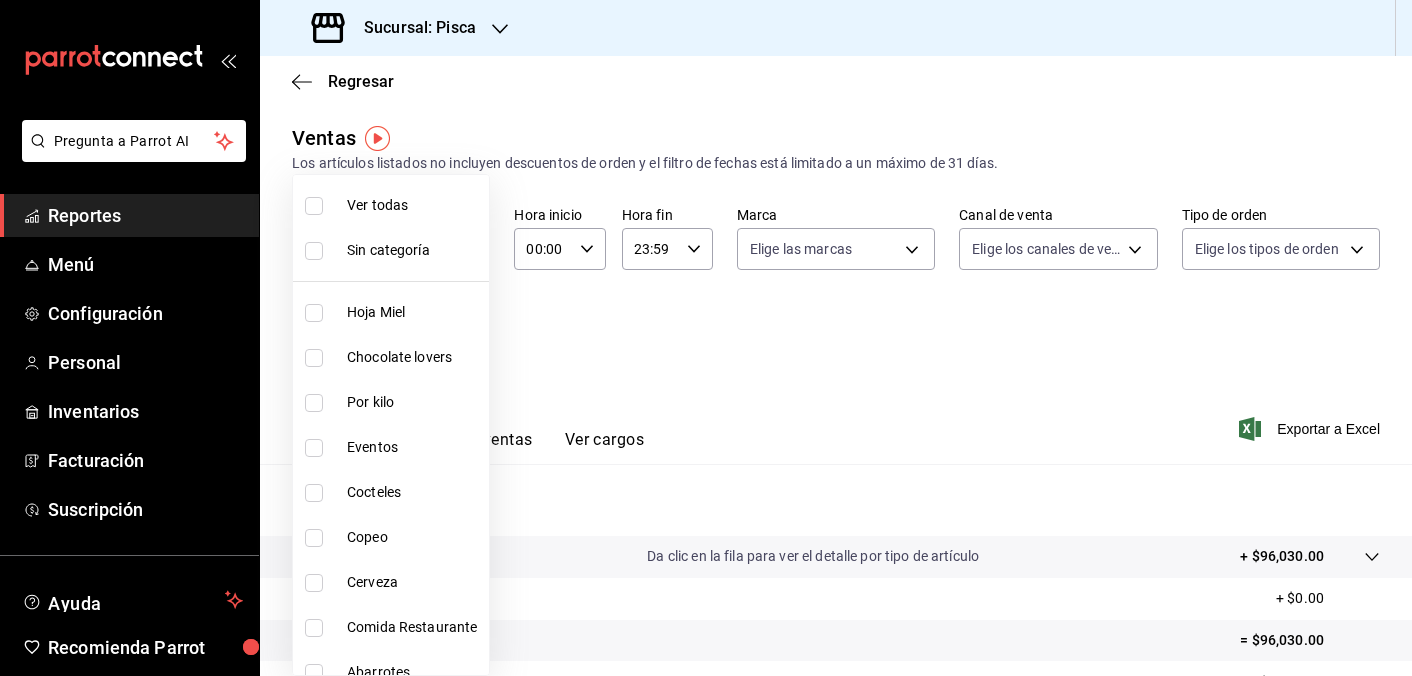 click on "Hoja Miel" at bounding box center [391, 312] 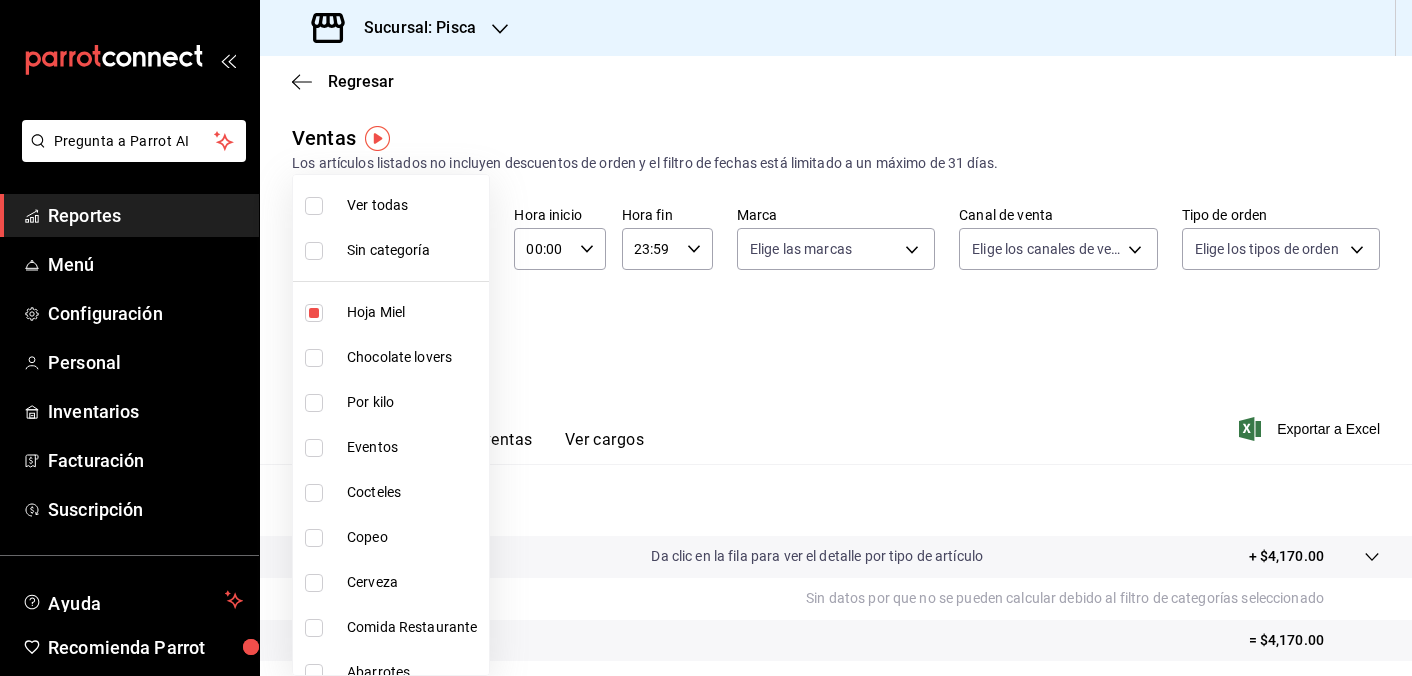 click at bounding box center (706, 338) 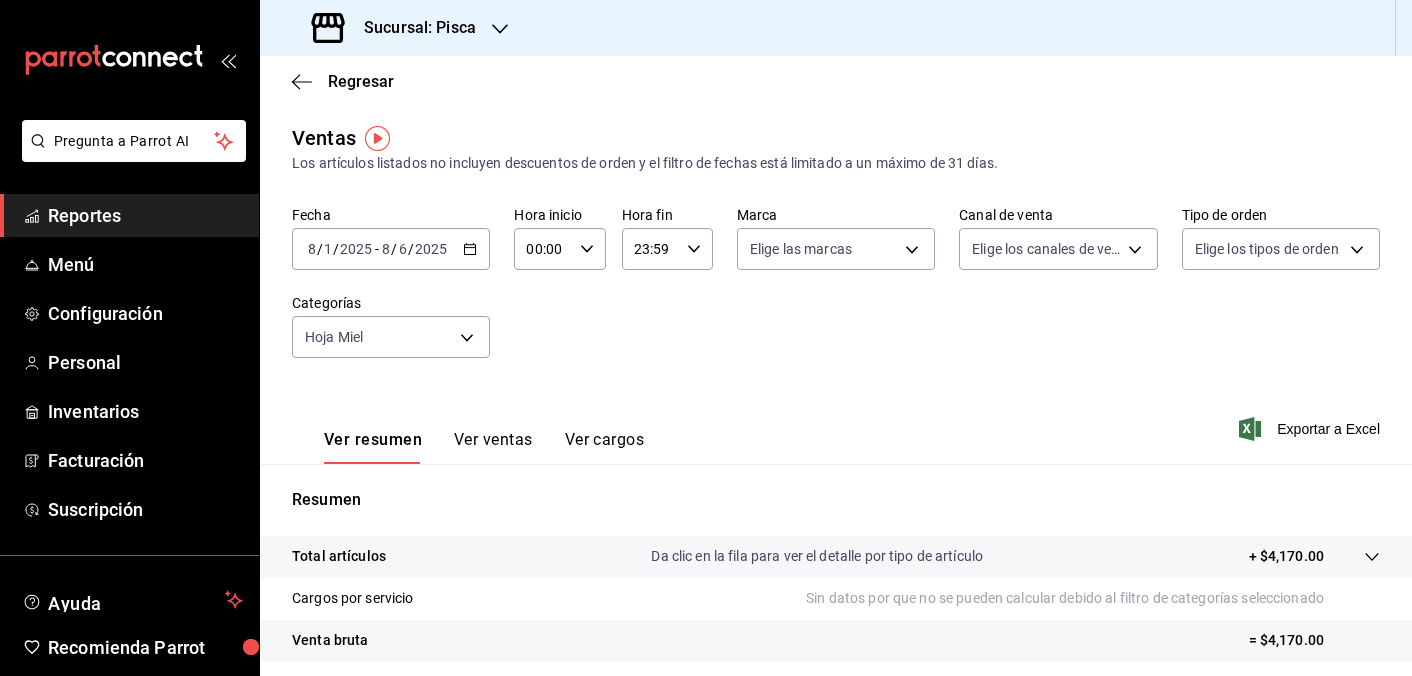 click 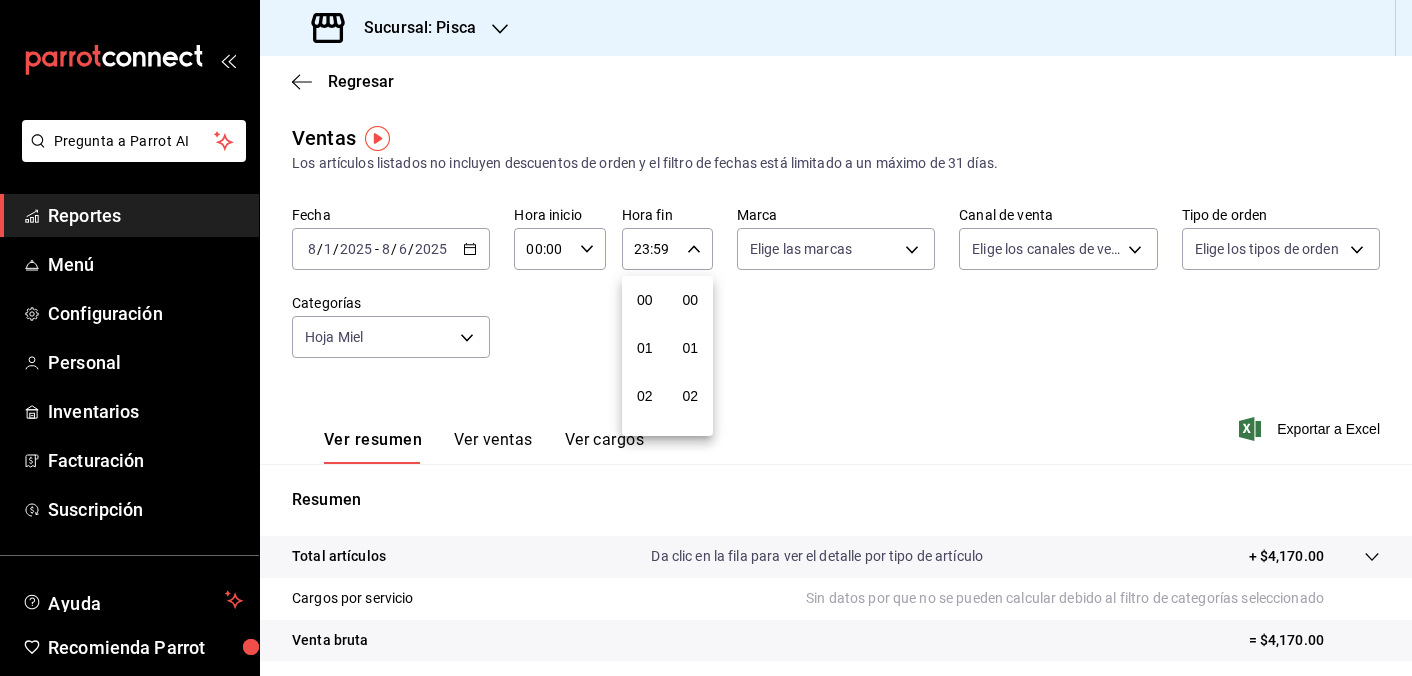 scroll, scrollTop: 992, scrollLeft: 0, axis: vertical 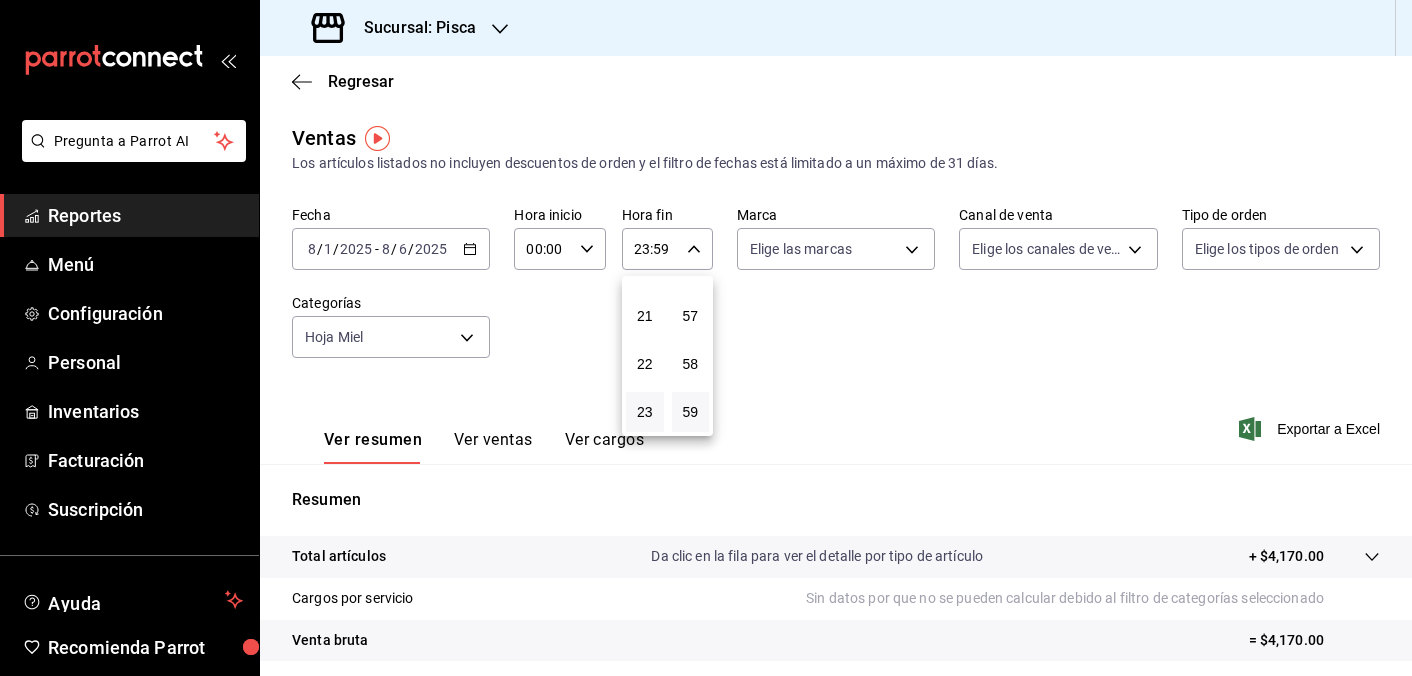 click at bounding box center [706, 338] 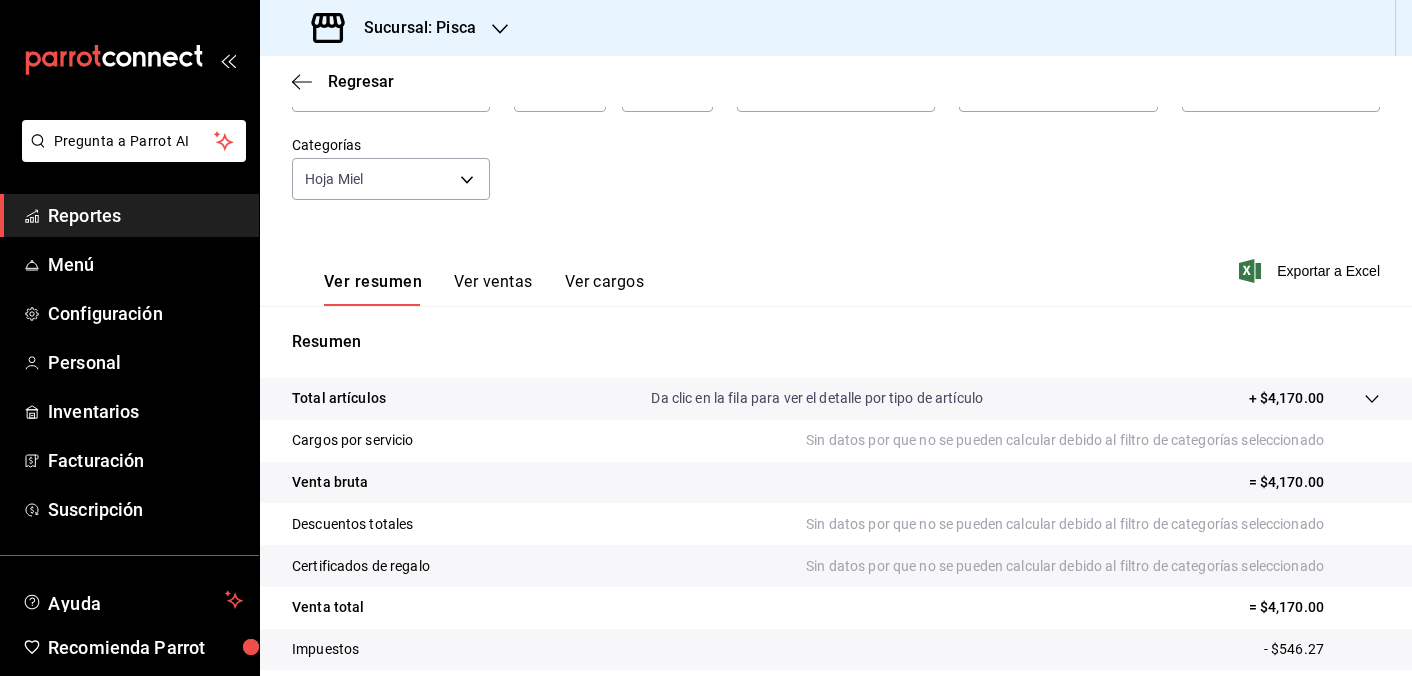scroll, scrollTop: 0, scrollLeft: 0, axis: both 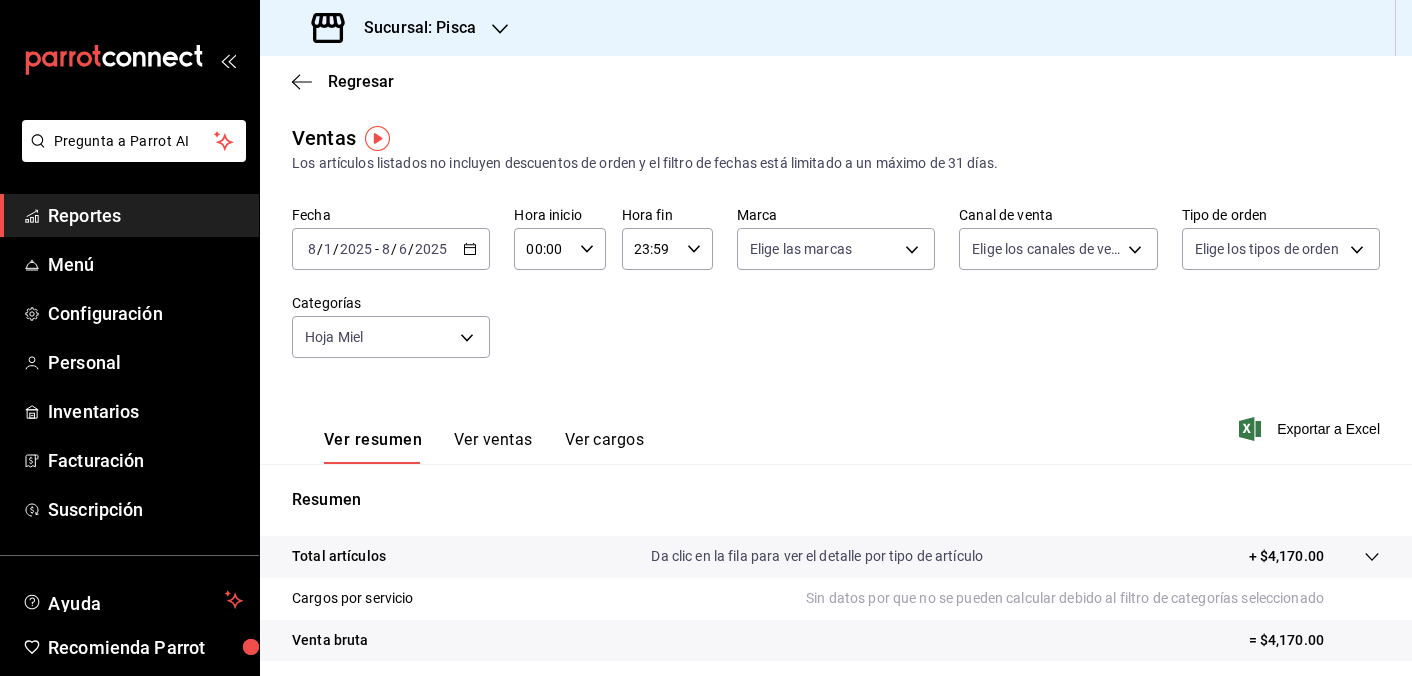 click on "6" at bounding box center [403, 249] 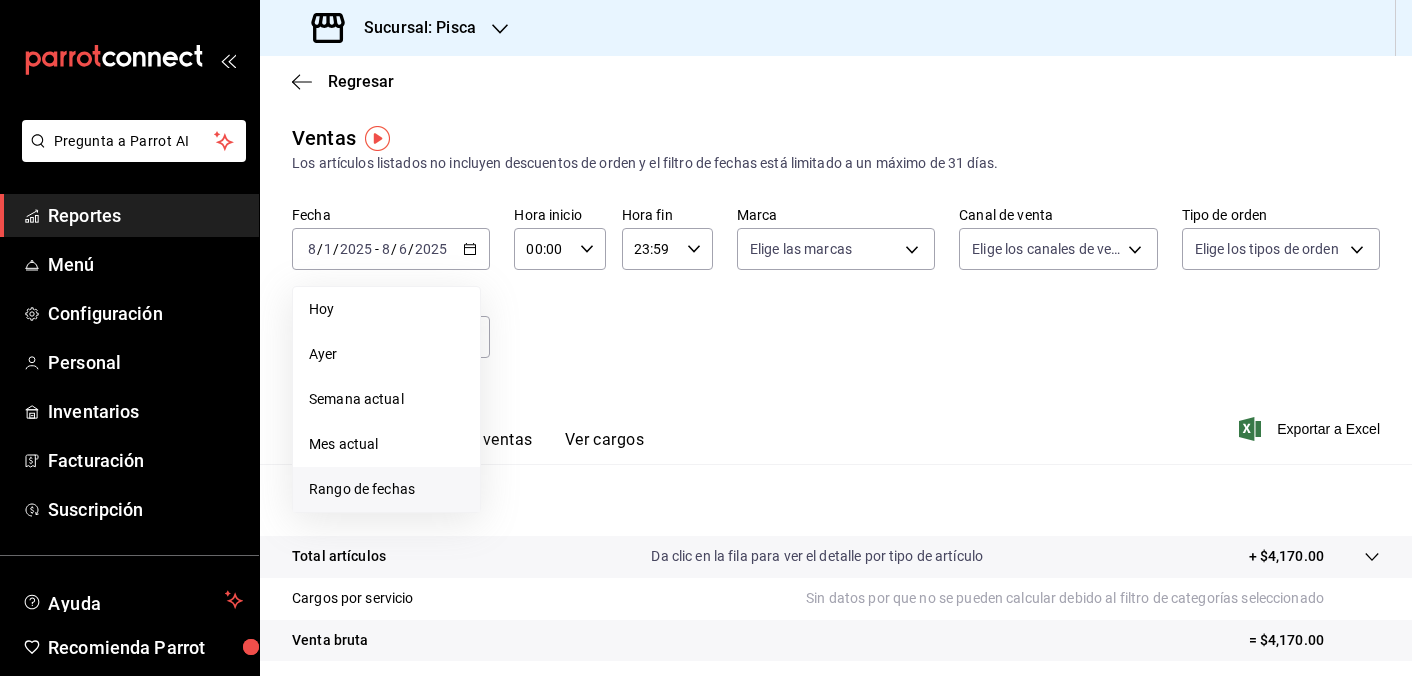 click on "Rango de fechas" at bounding box center (386, 489) 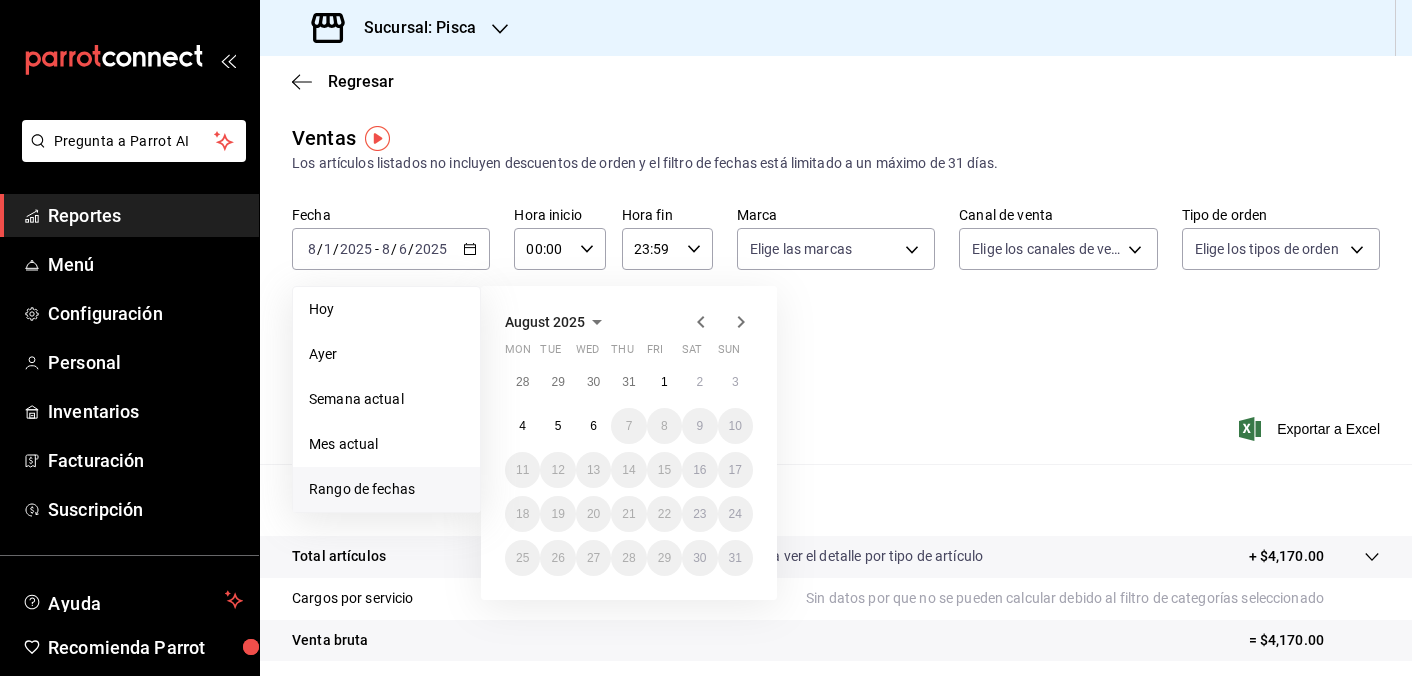 click 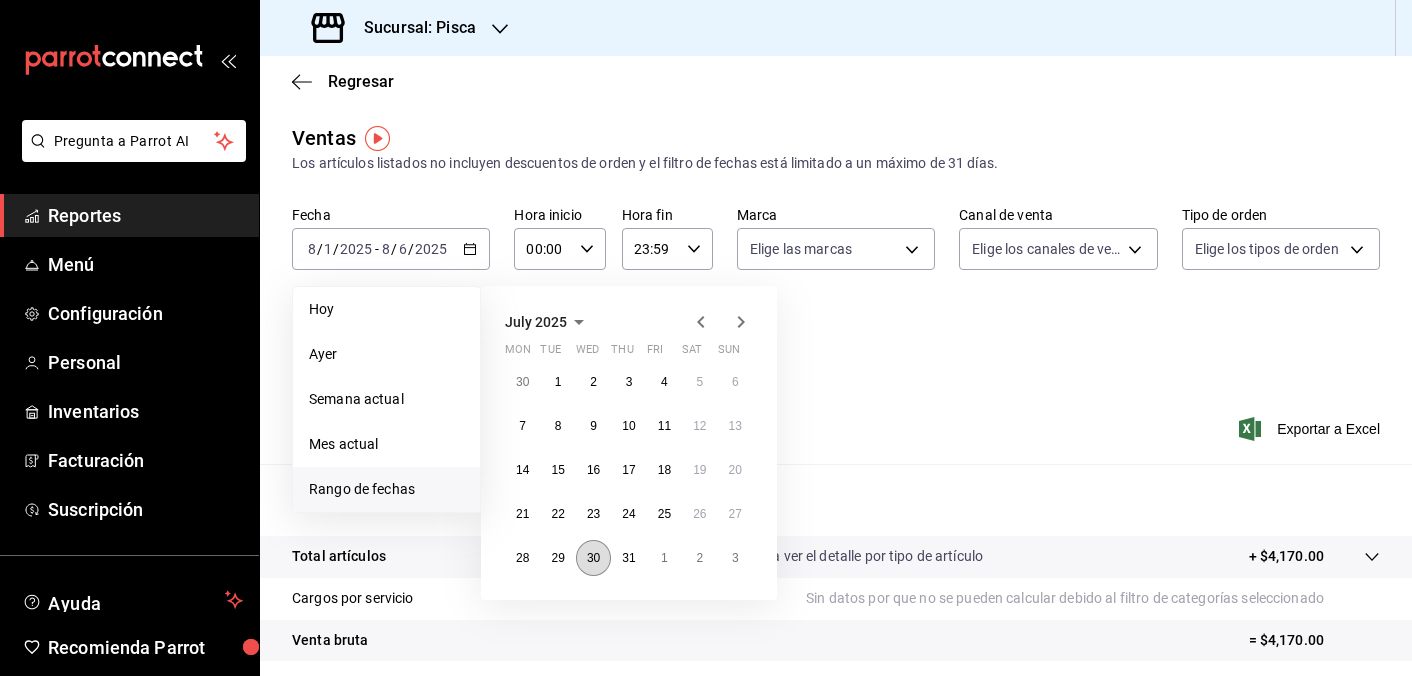 click on "30" at bounding box center [593, 558] 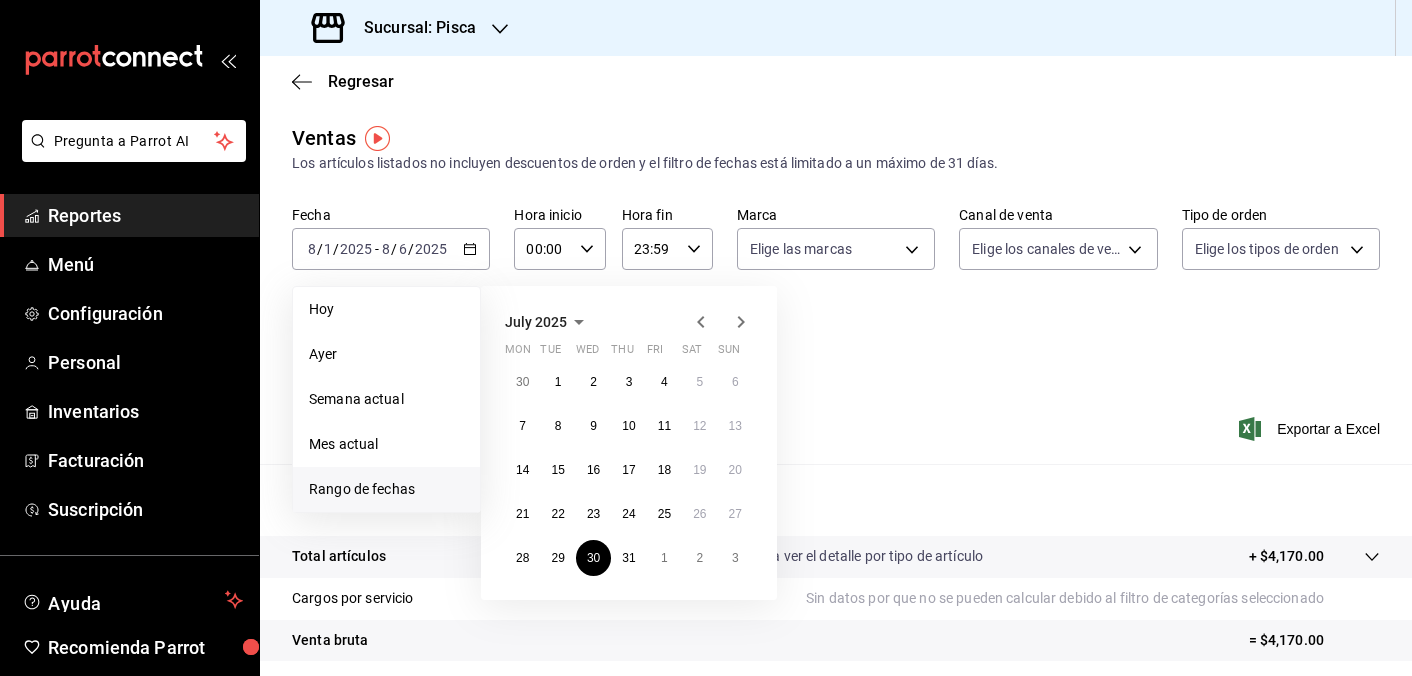 click 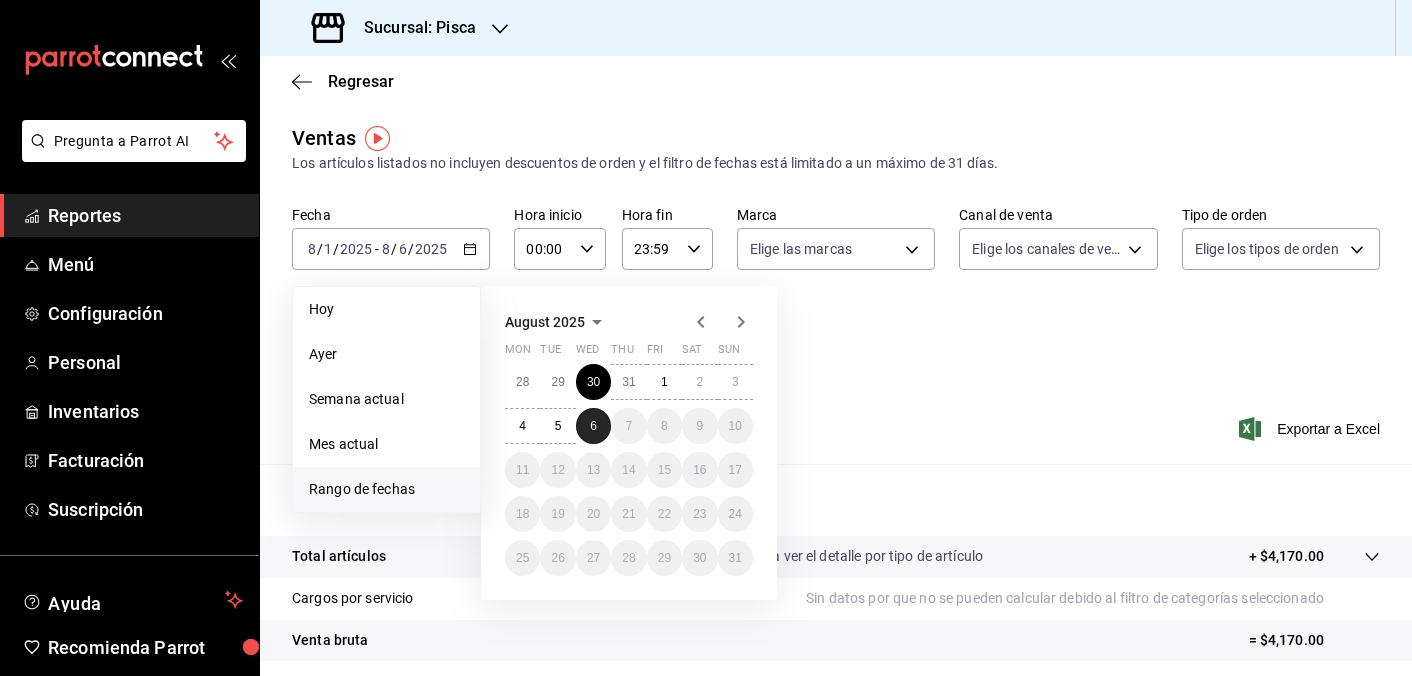 click on "6" at bounding box center (593, 426) 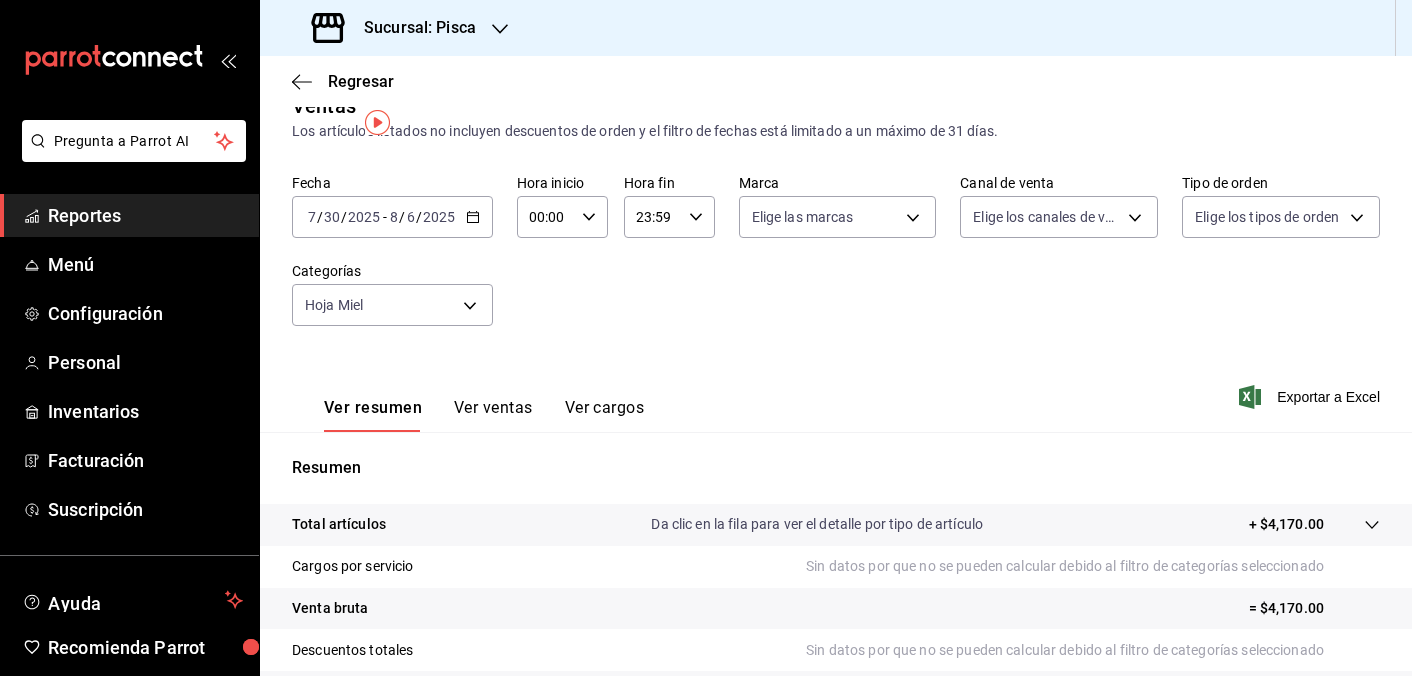 scroll, scrollTop: 41, scrollLeft: 0, axis: vertical 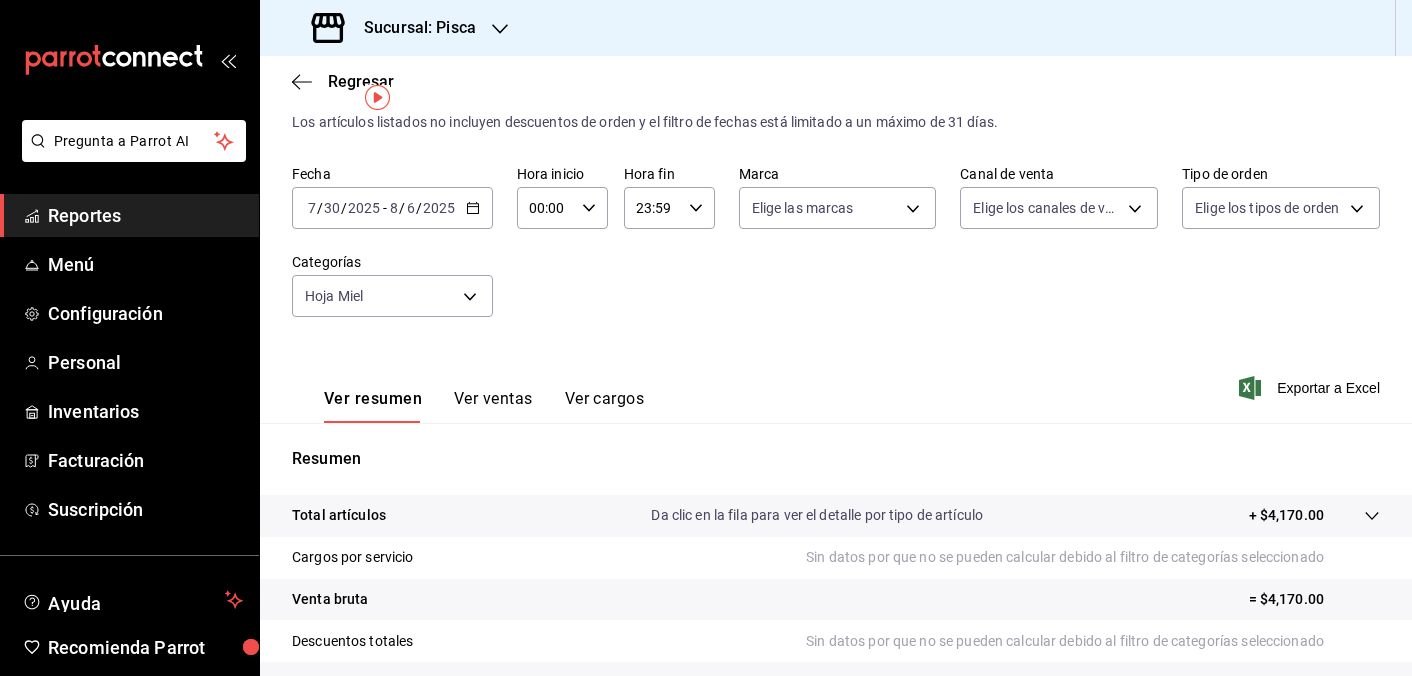 click on "Ver ventas" at bounding box center [493, 406] 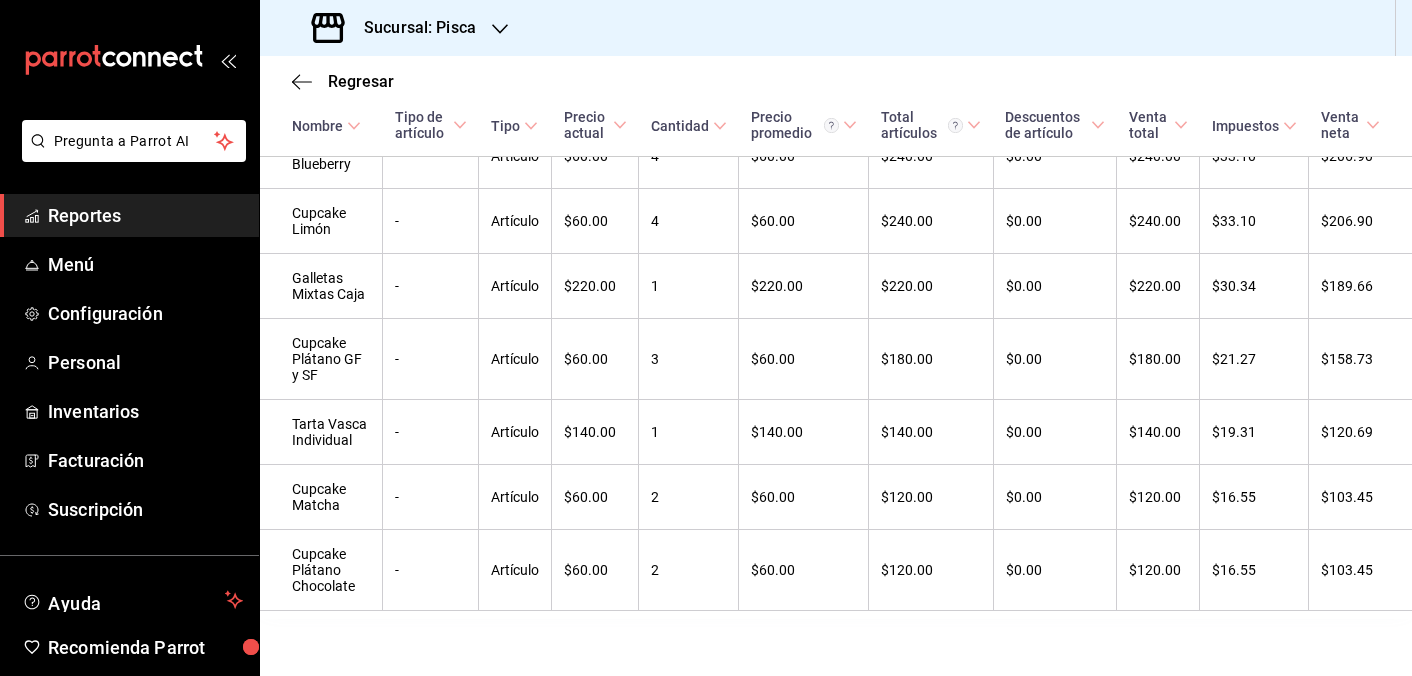 scroll, scrollTop: 770, scrollLeft: 0, axis: vertical 